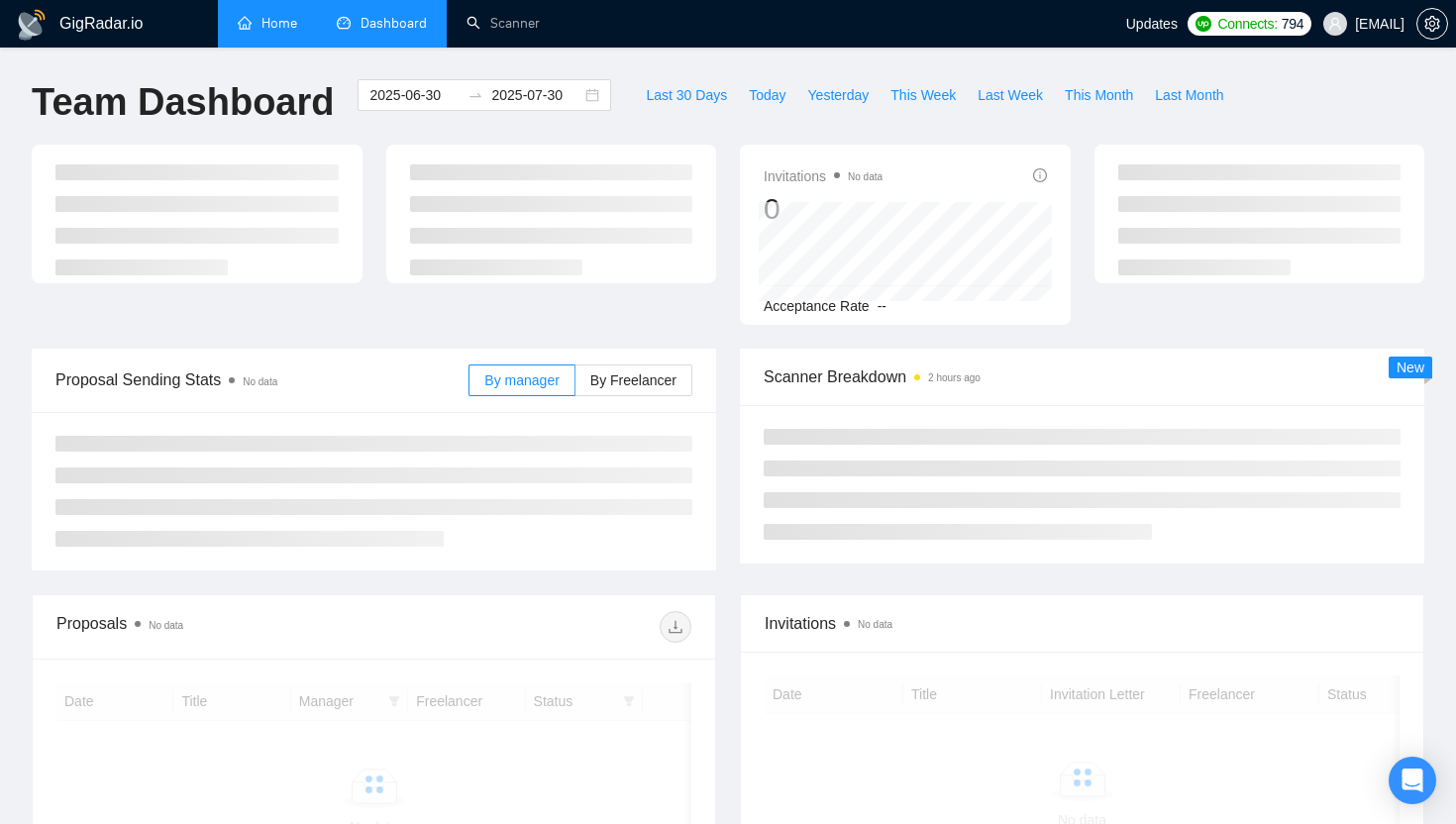 scroll, scrollTop: 0, scrollLeft: 0, axis: both 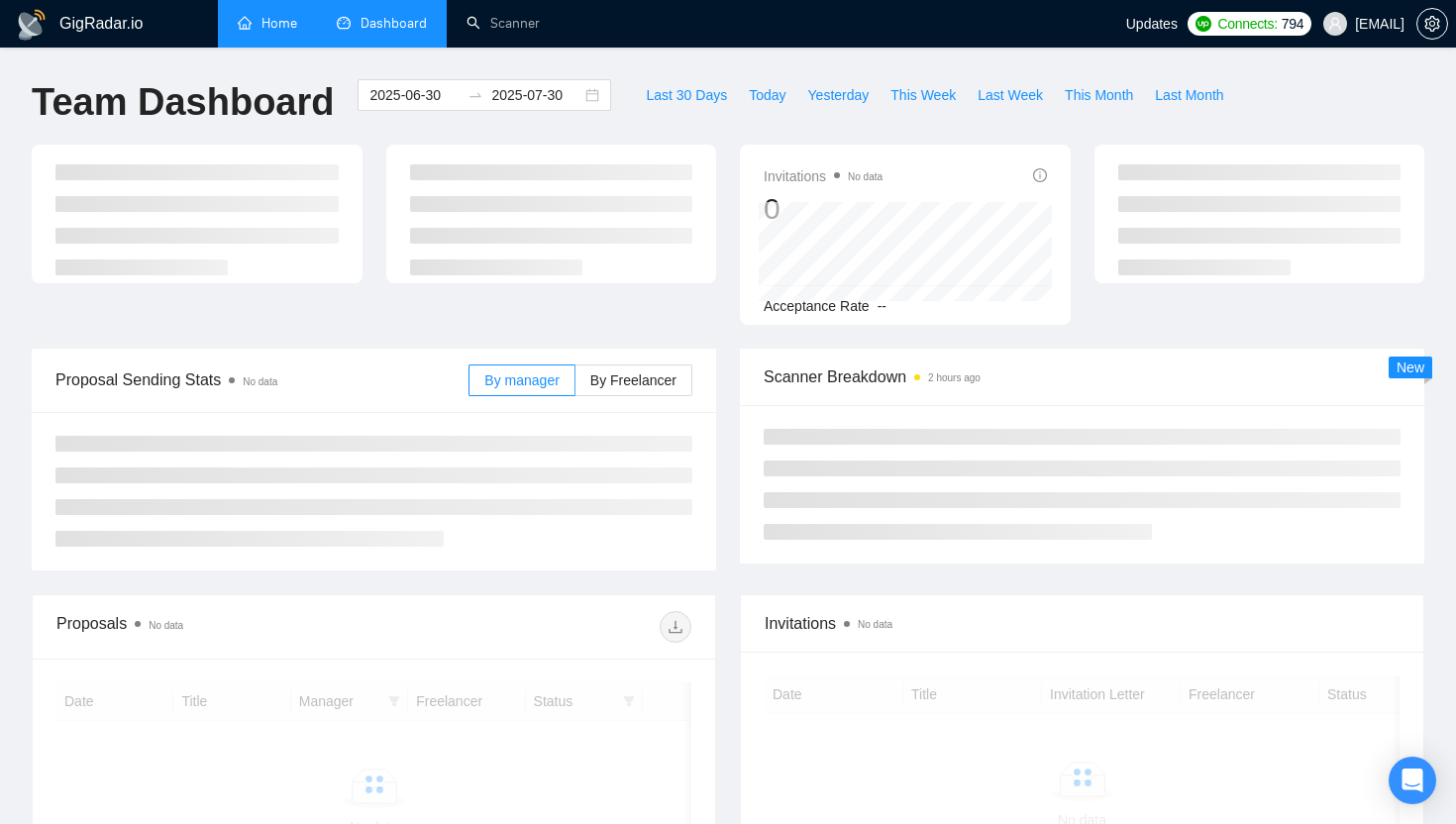 click on "Home" at bounding box center (267, 23) 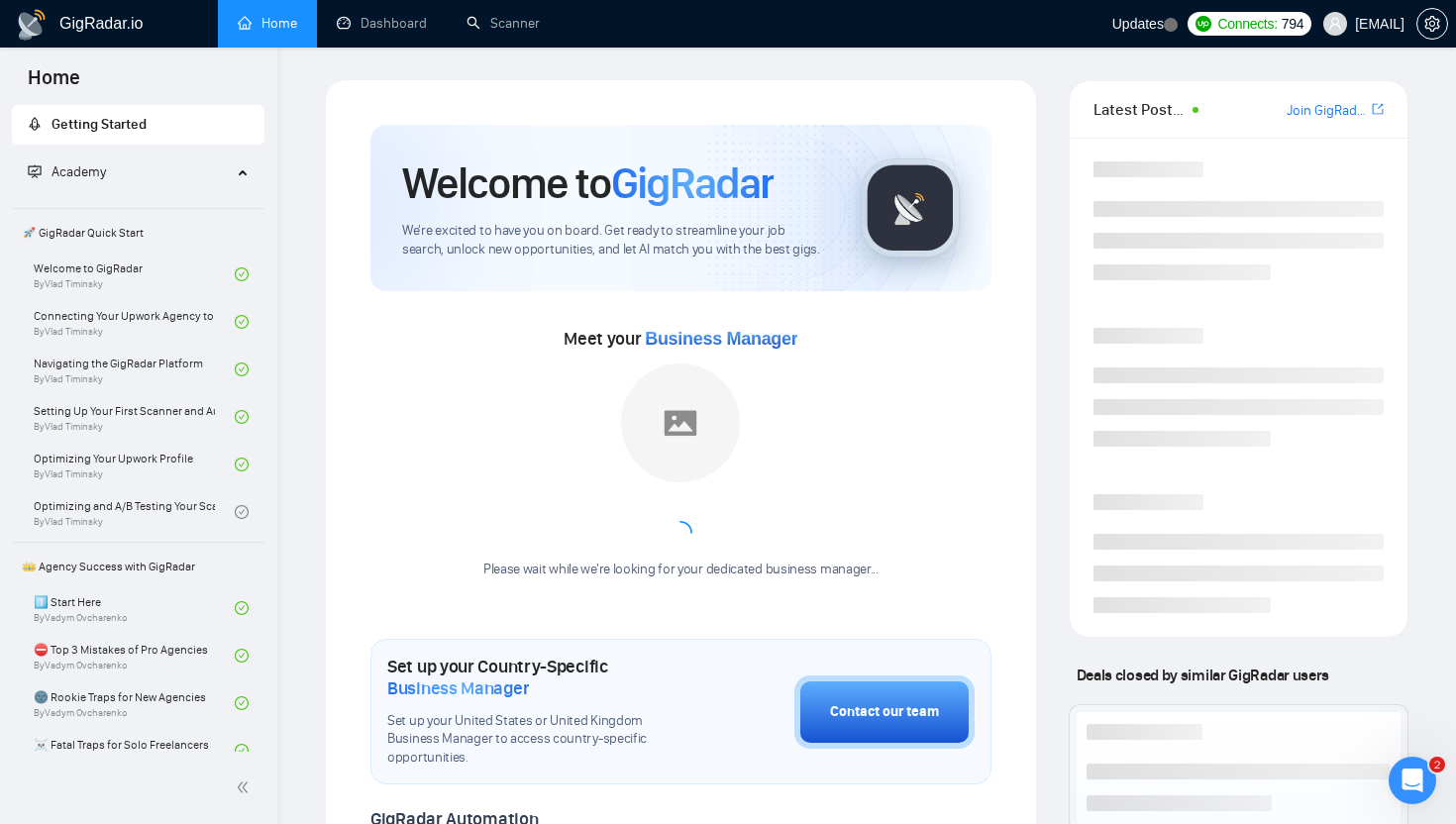 scroll, scrollTop: 0, scrollLeft: 0, axis: both 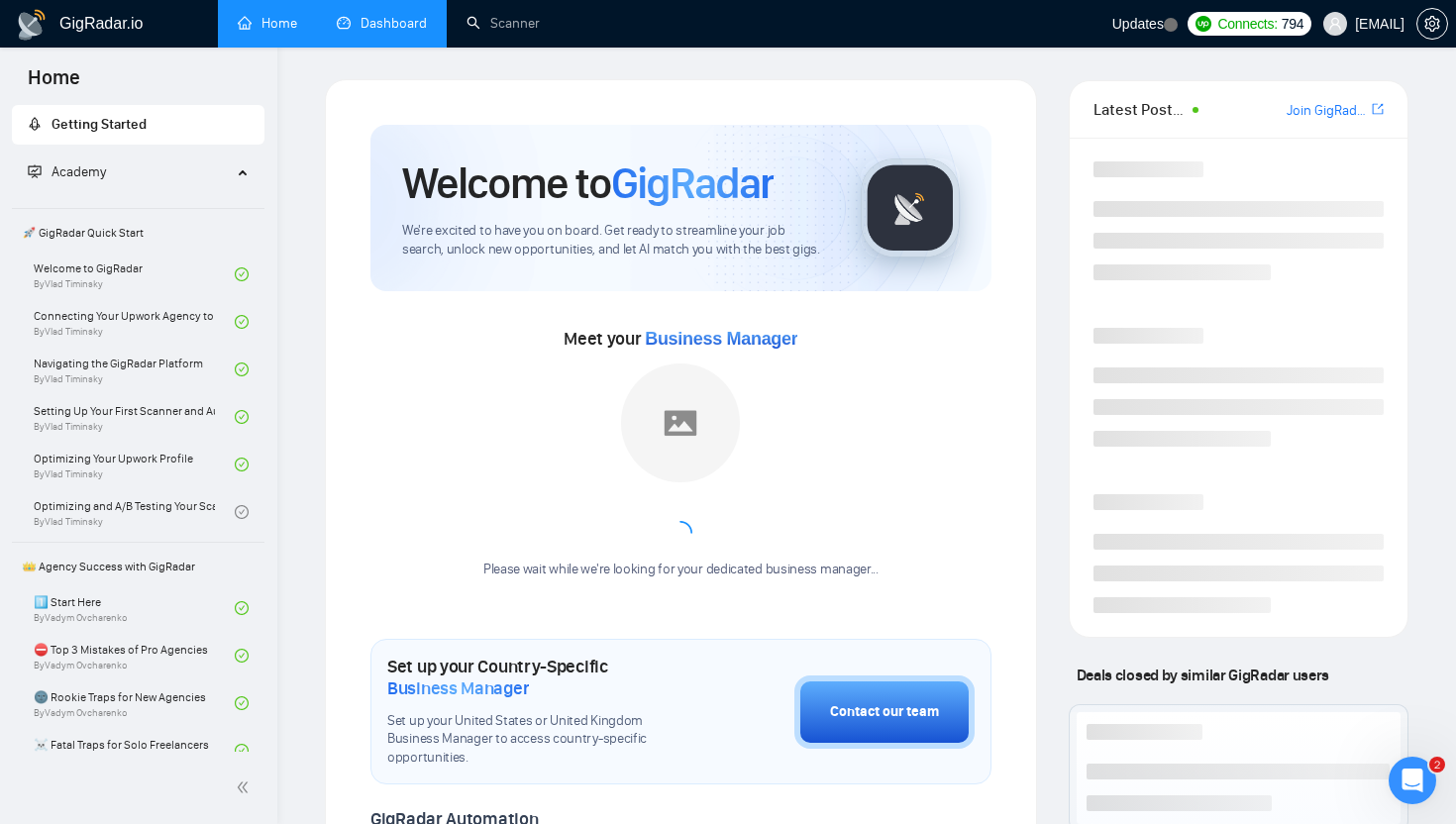 click on "Dashboard" at bounding box center (381, 23) 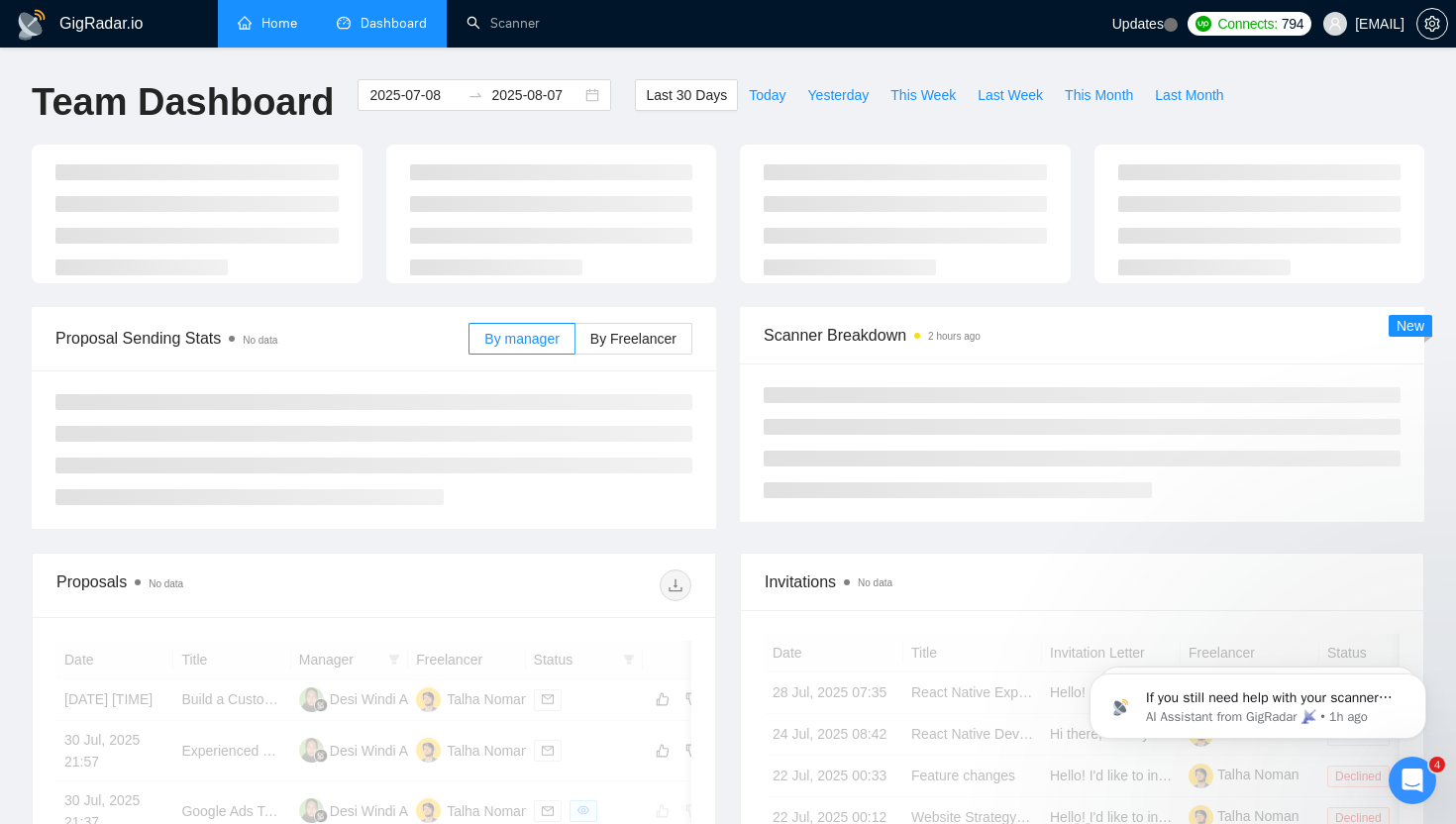 scroll, scrollTop: 0, scrollLeft: 0, axis: both 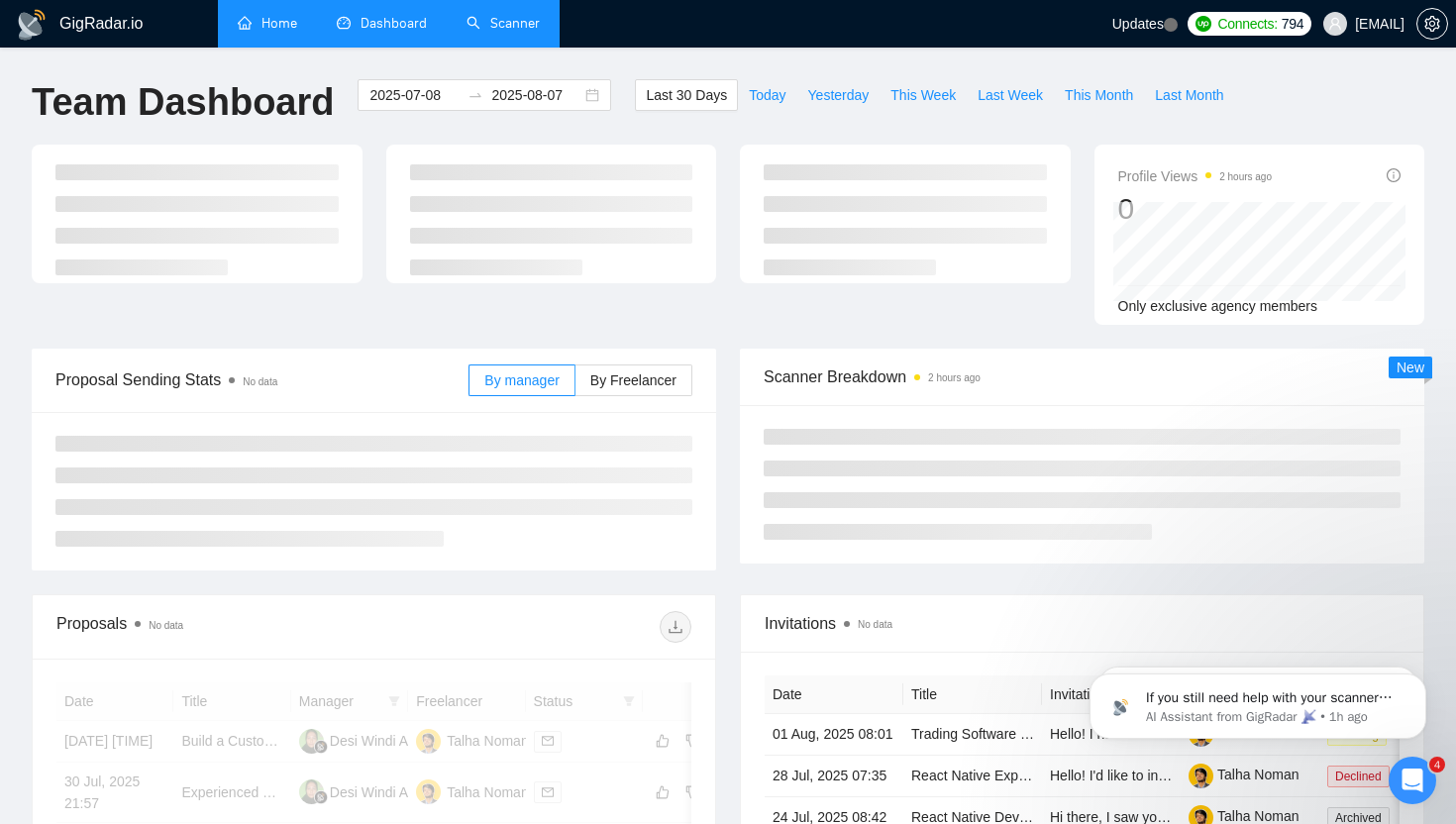 click on "Scanner" at bounding box center (503, 23) 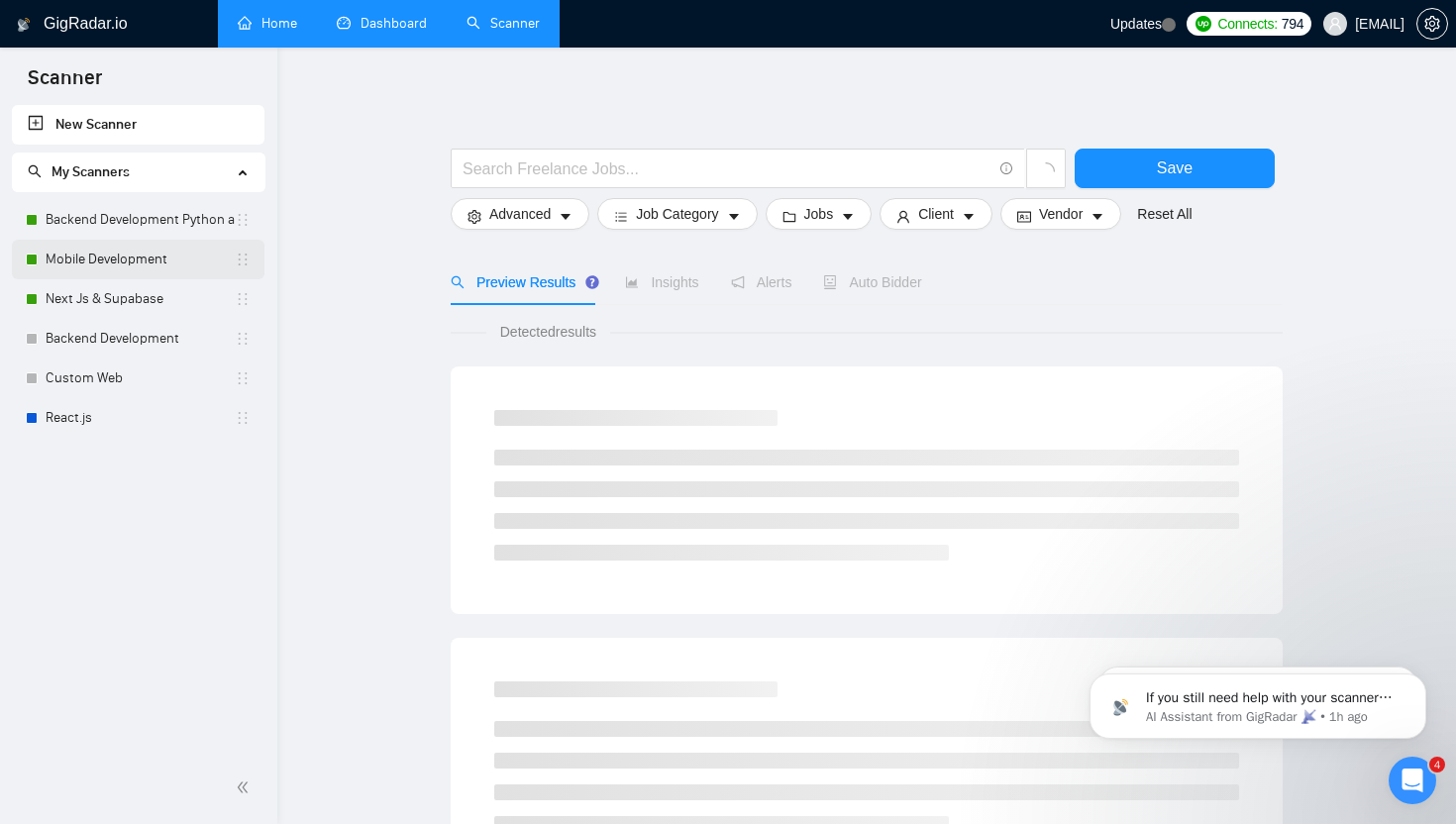 click on "Mobile Development" at bounding box center (140, 259) 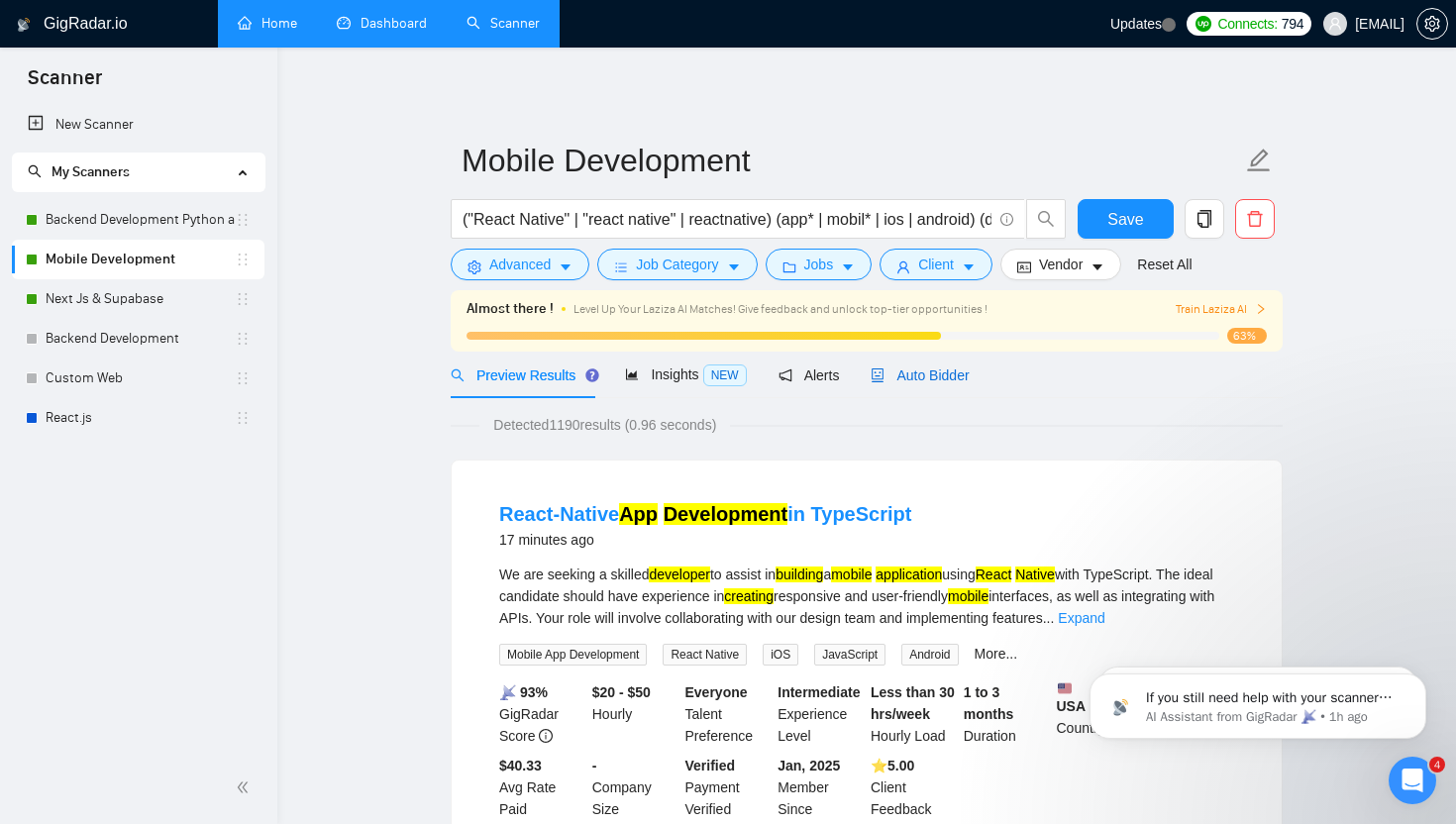 click on "Auto Bidder" at bounding box center [919, 375] 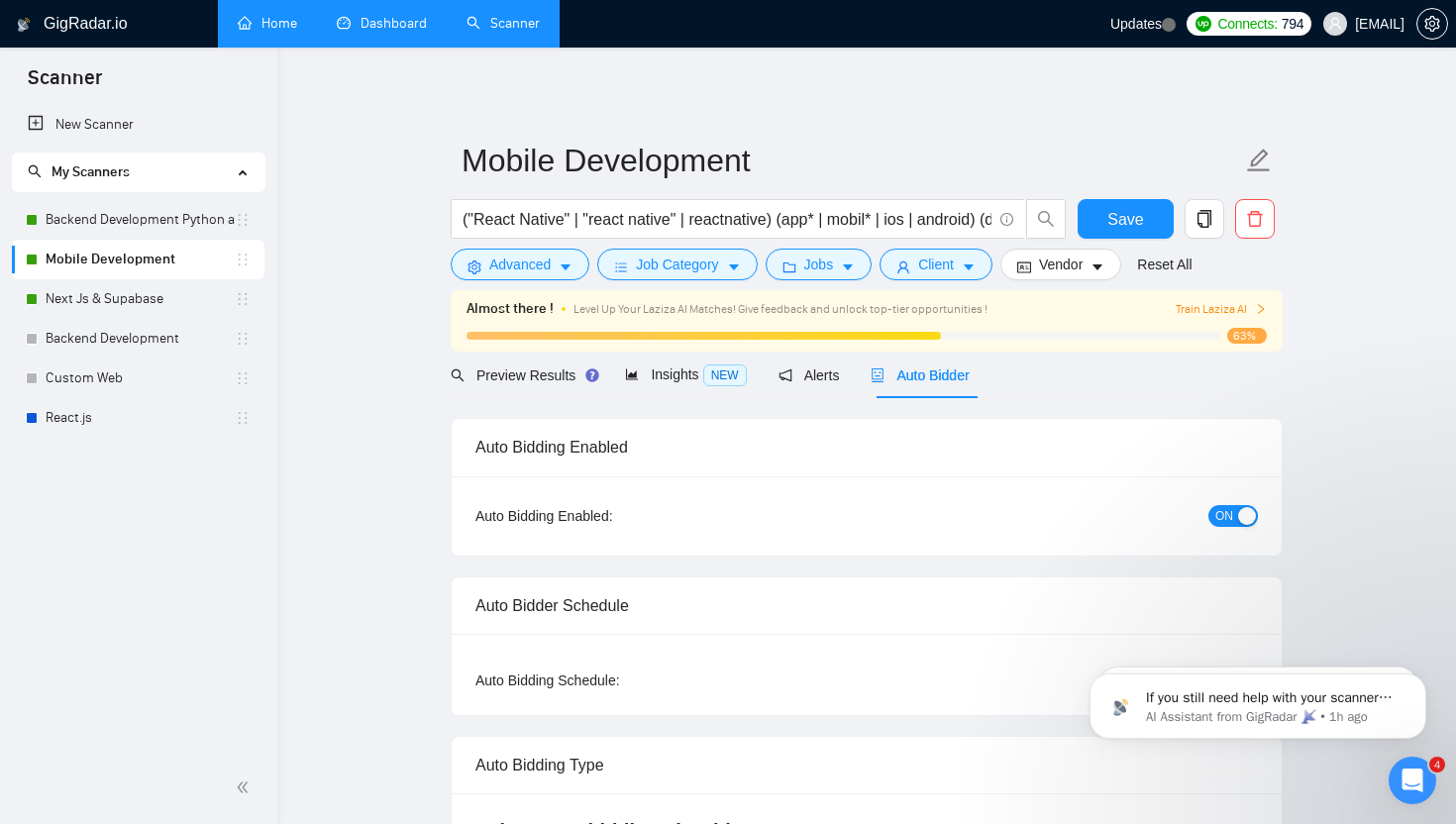 type 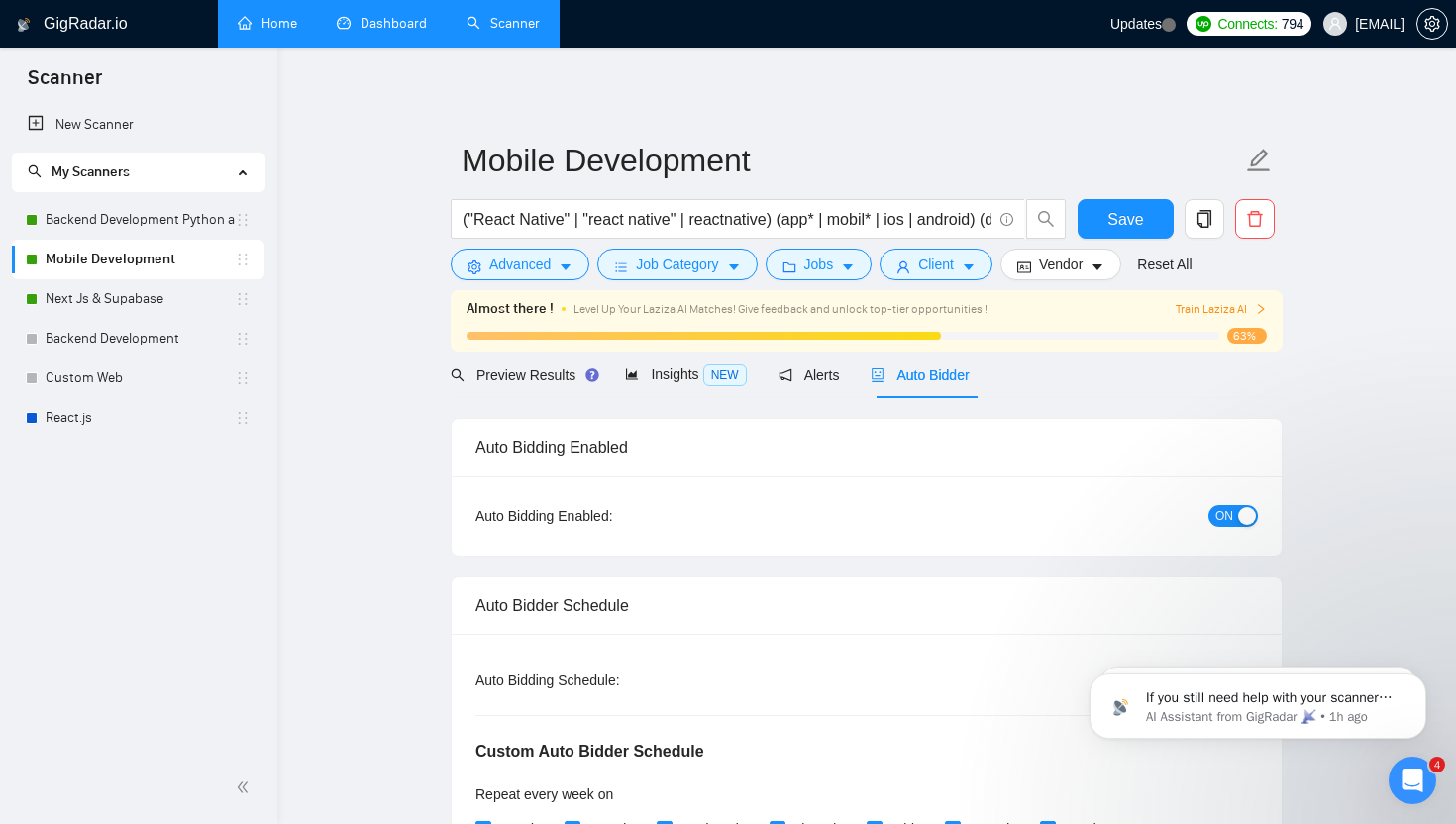 type 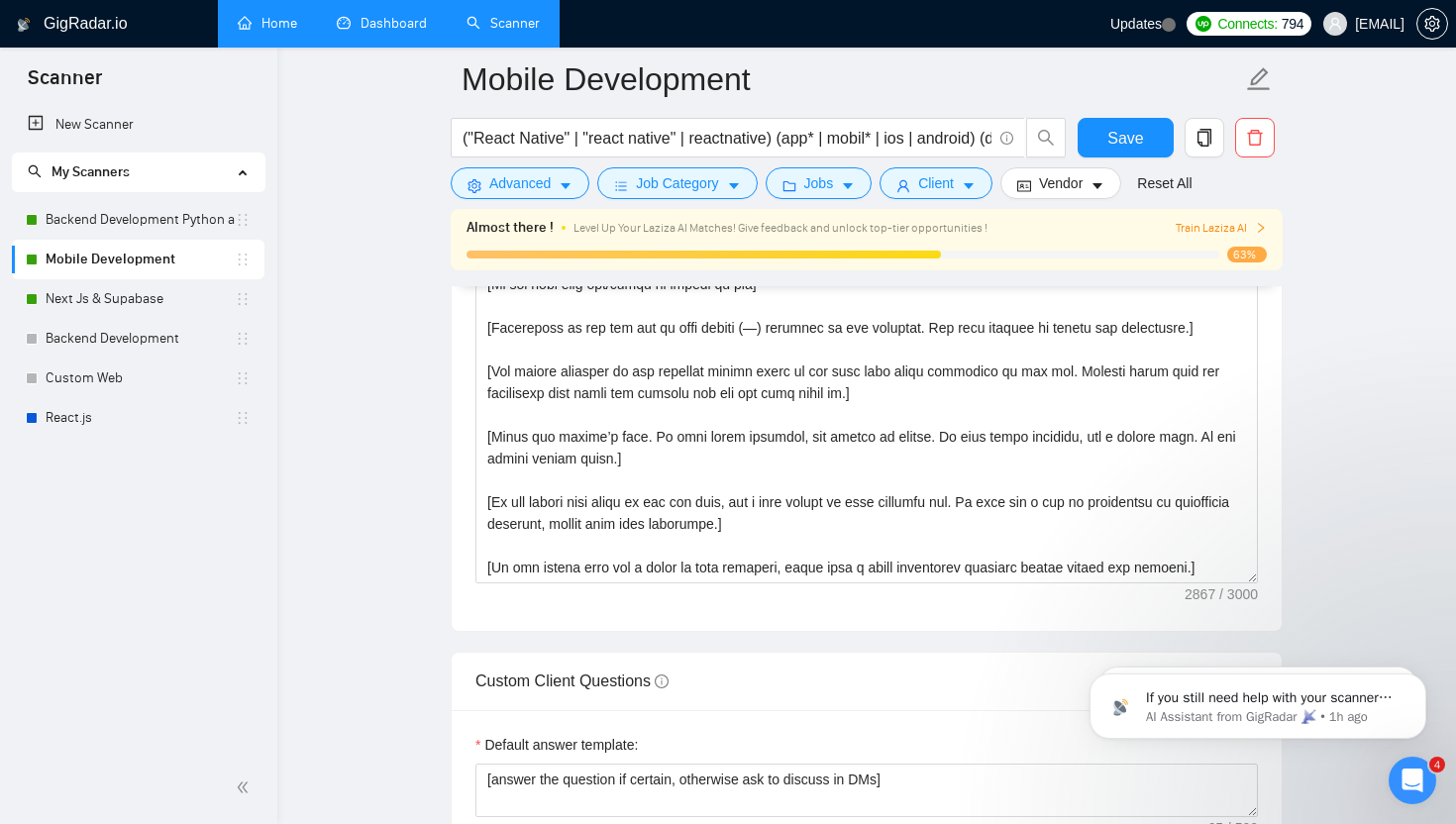 scroll, scrollTop: 2570, scrollLeft: 0, axis: vertical 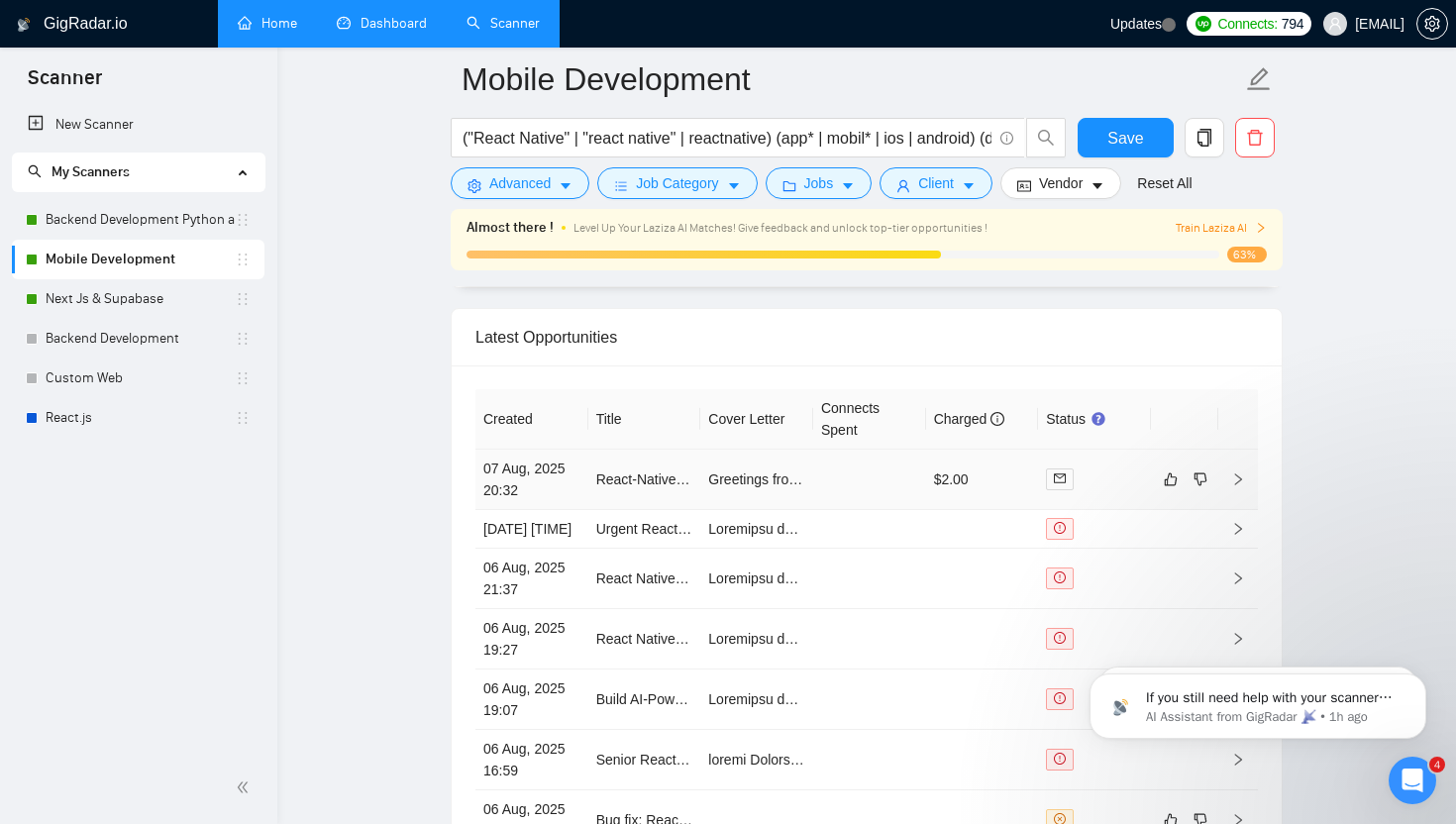 click at bounding box center (870, 479) 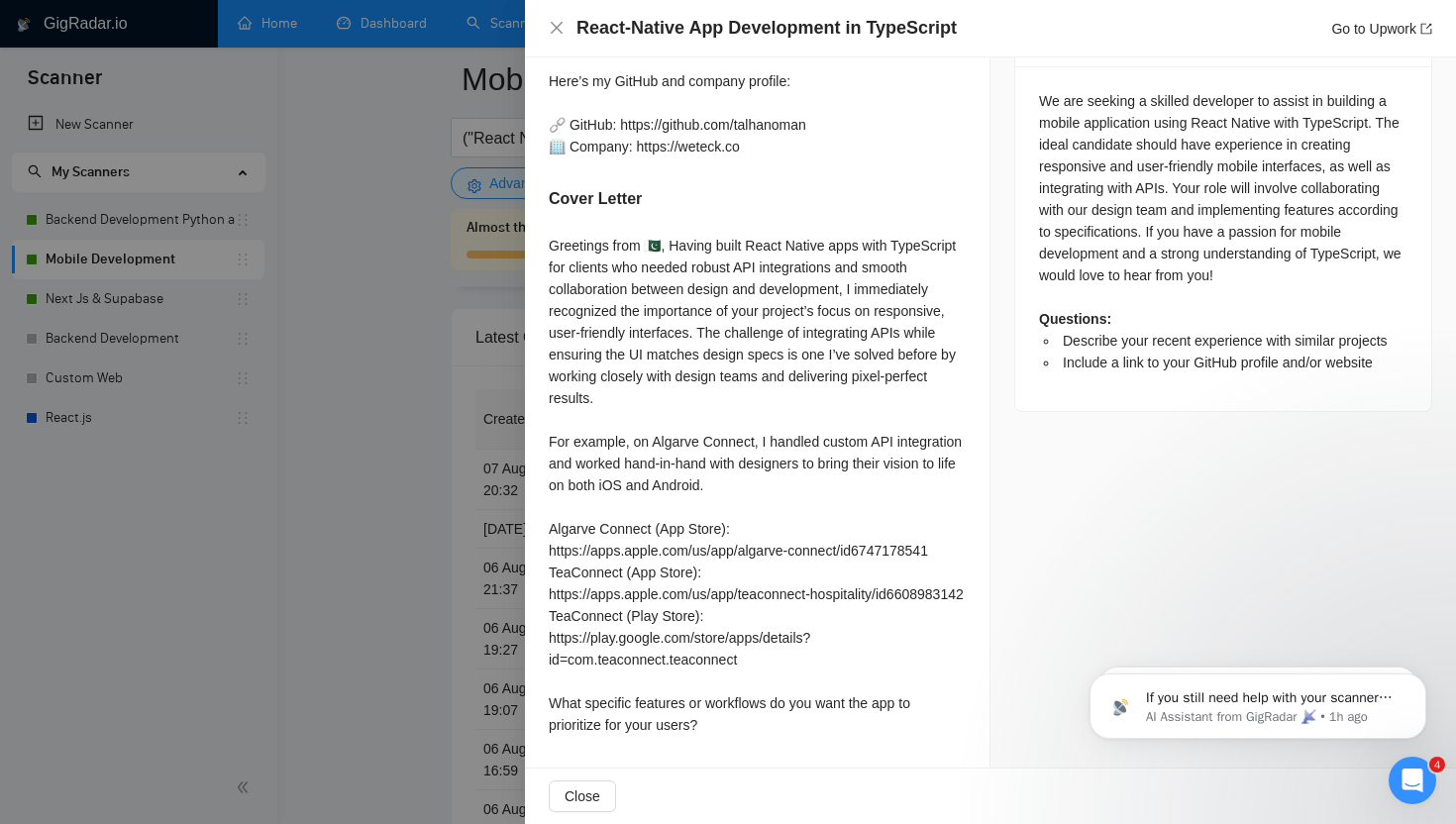 scroll, scrollTop: 849, scrollLeft: 0, axis: vertical 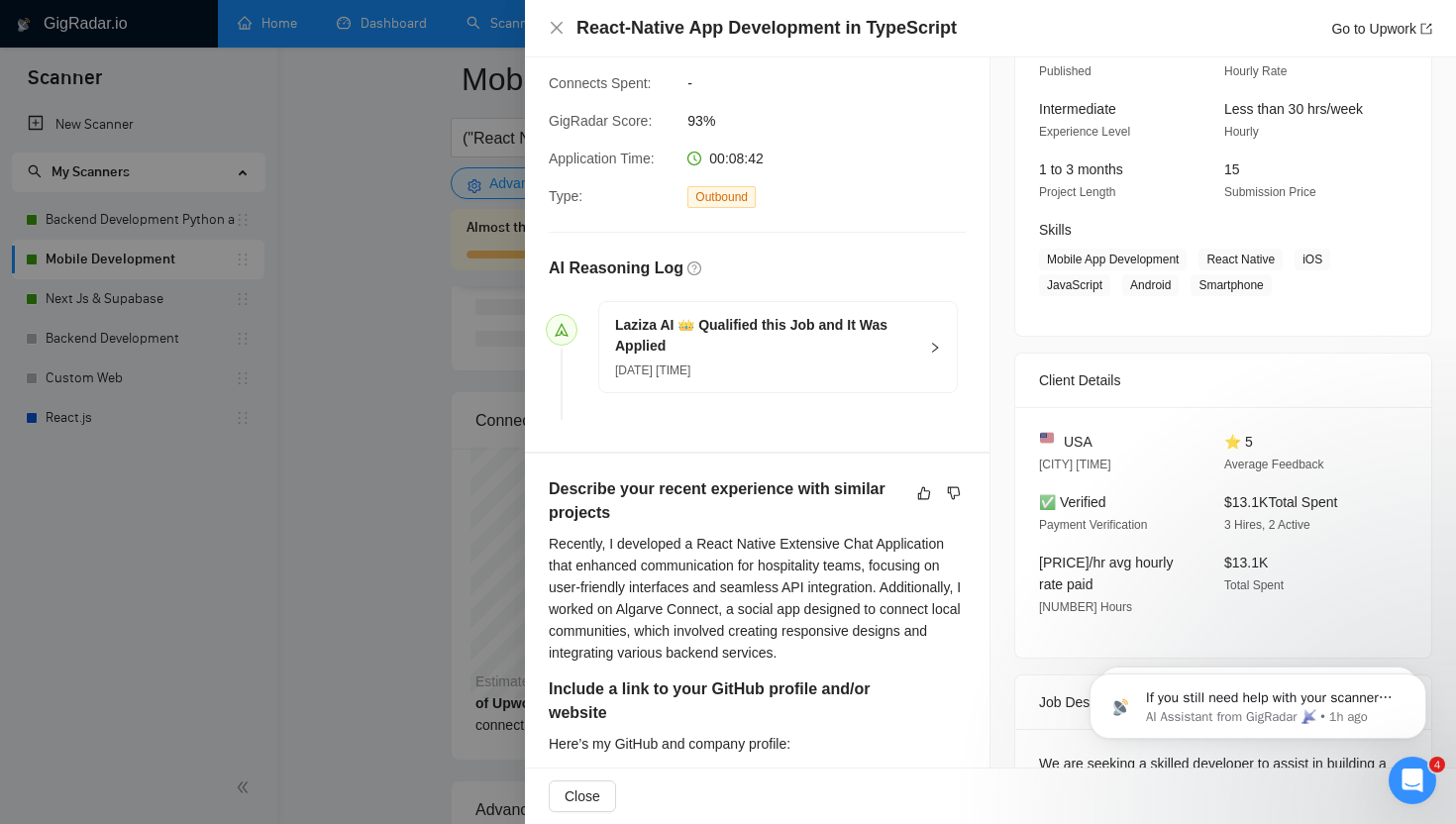 click at bounding box center (728, 412) 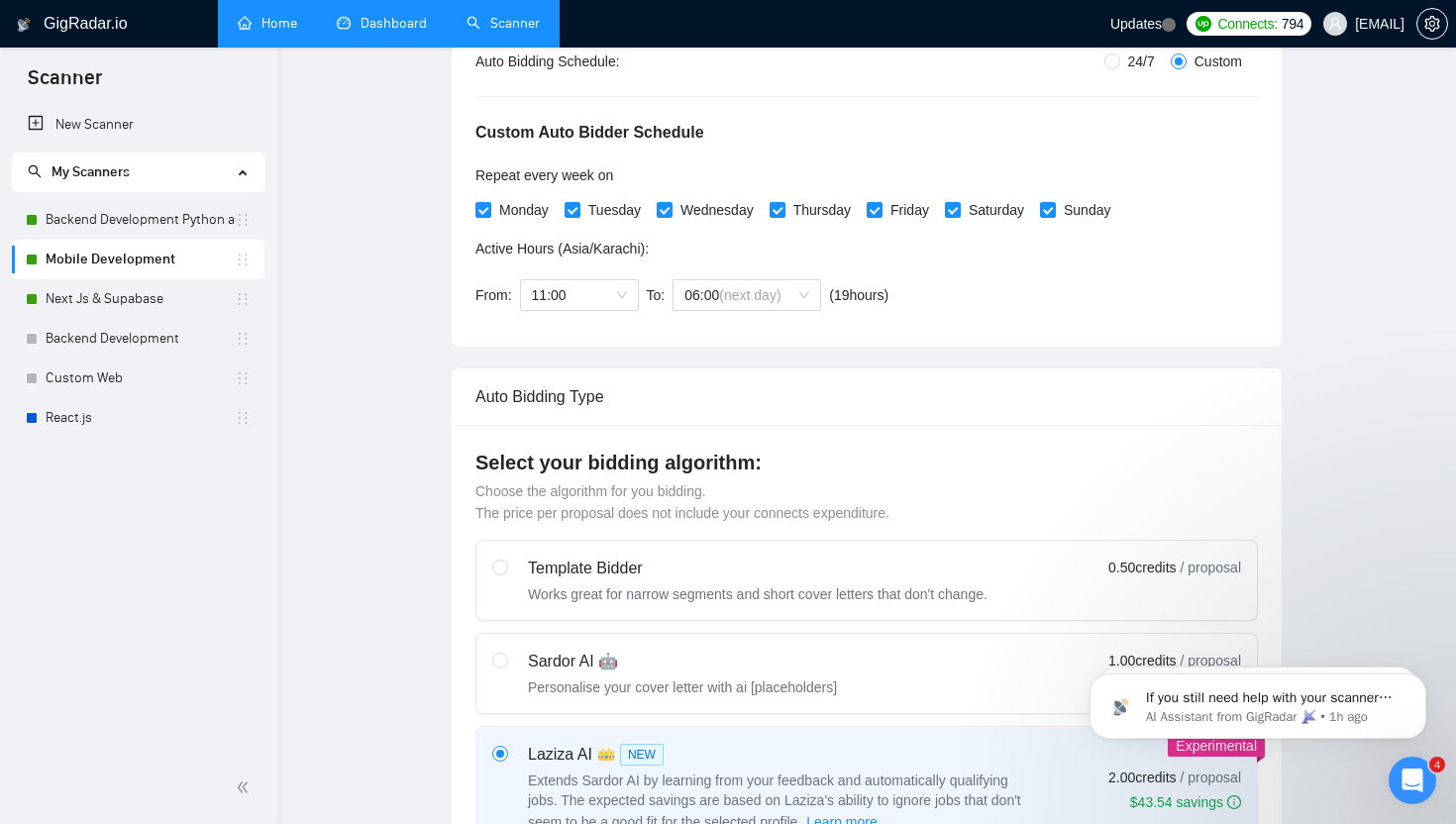 scroll, scrollTop: 0, scrollLeft: 0, axis: both 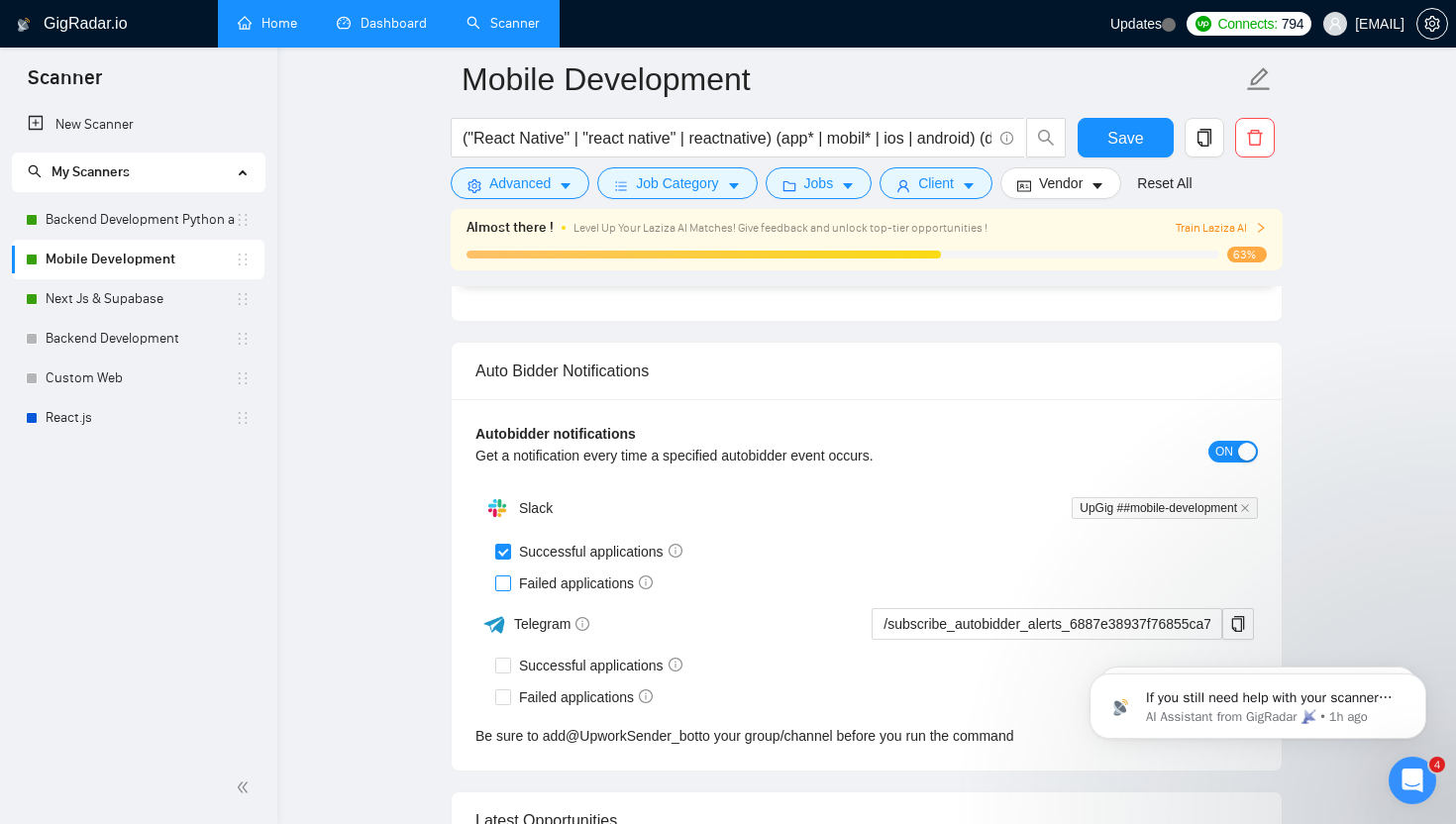 click on "Failed applications" at bounding box center (502, 582) 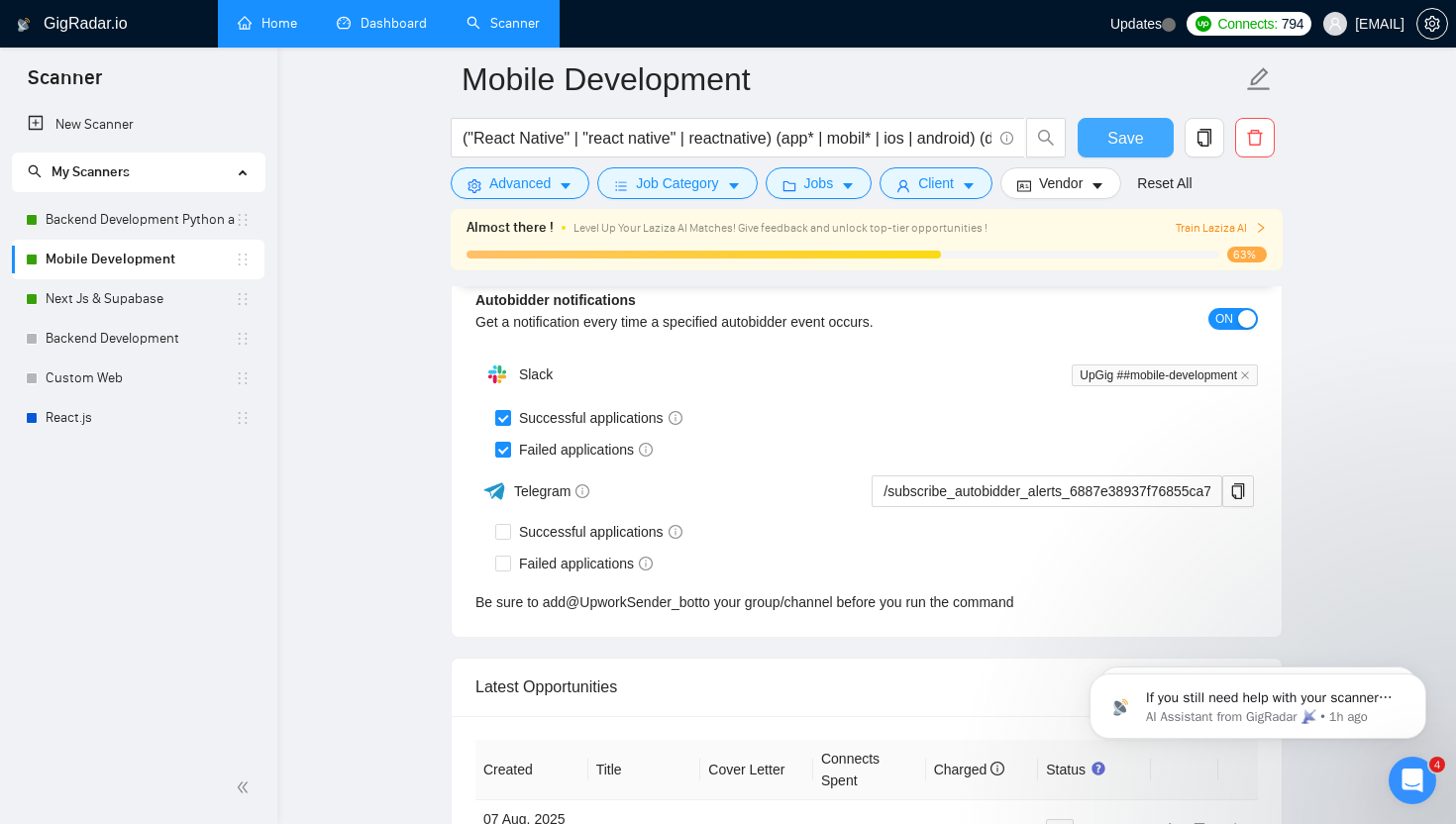 click on "Save" at bounding box center (1125, 138) 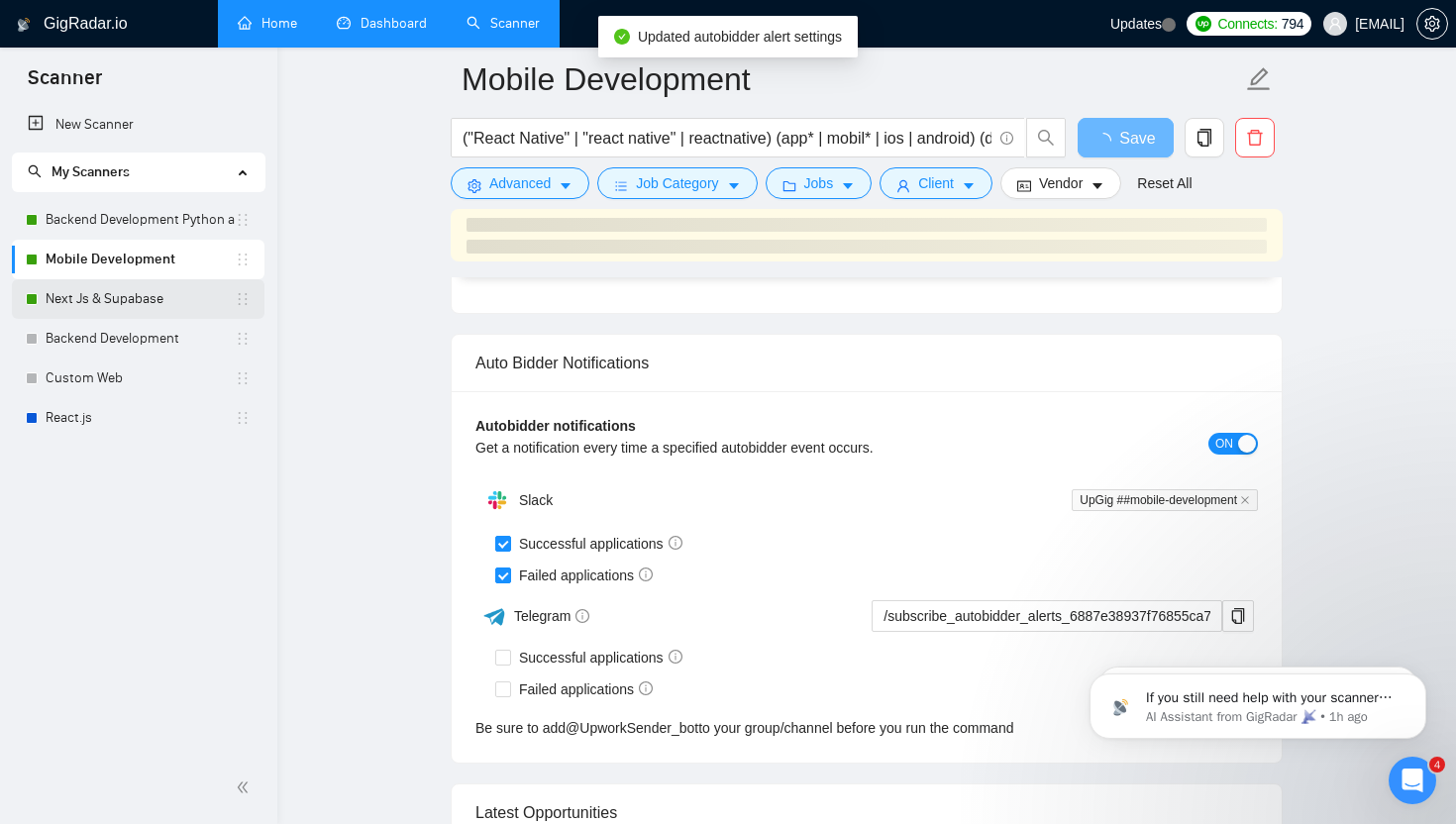 click on "Next Js & Supabase" at bounding box center [140, 299] 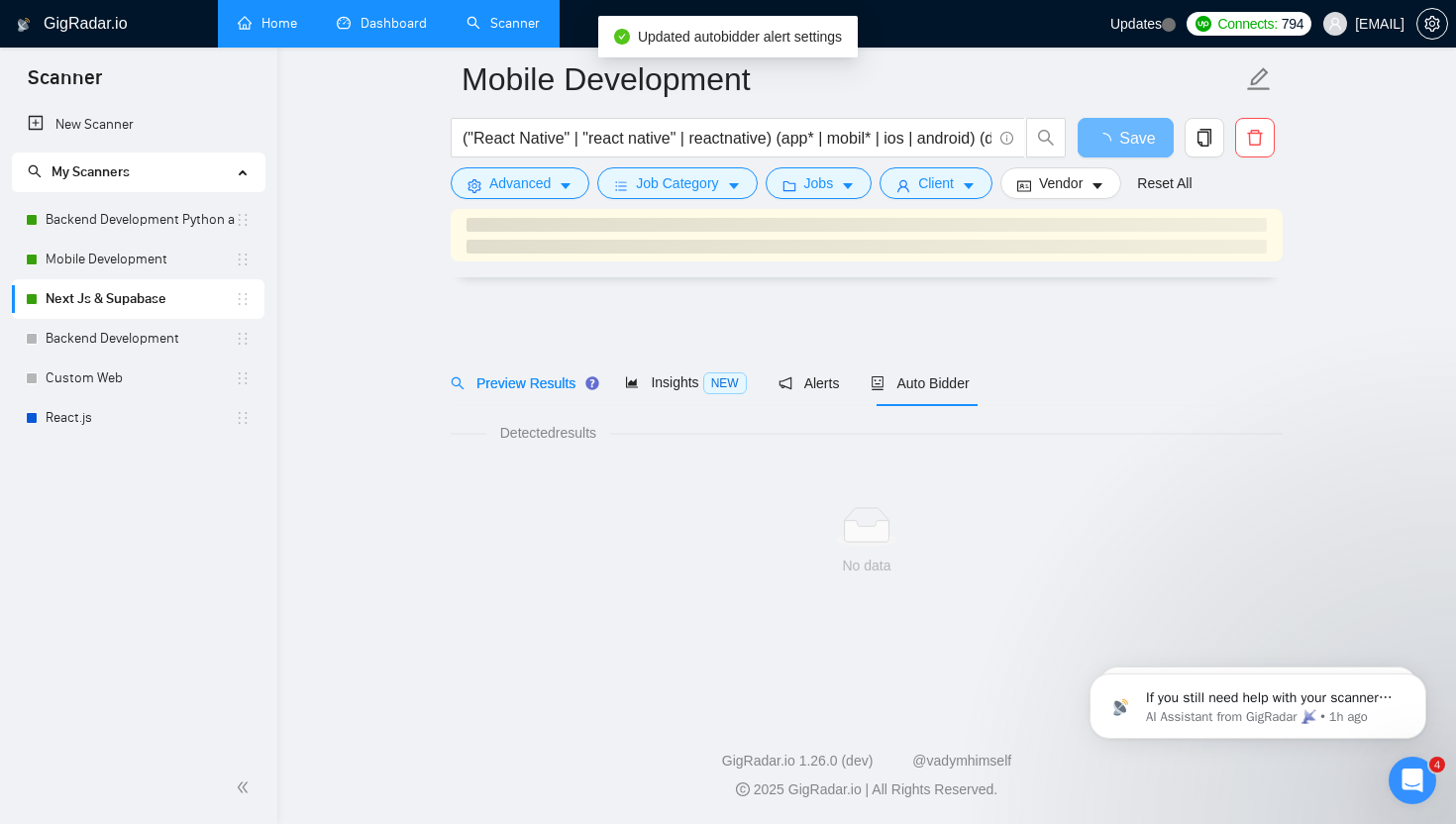 scroll, scrollTop: 0, scrollLeft: 0, axis: both 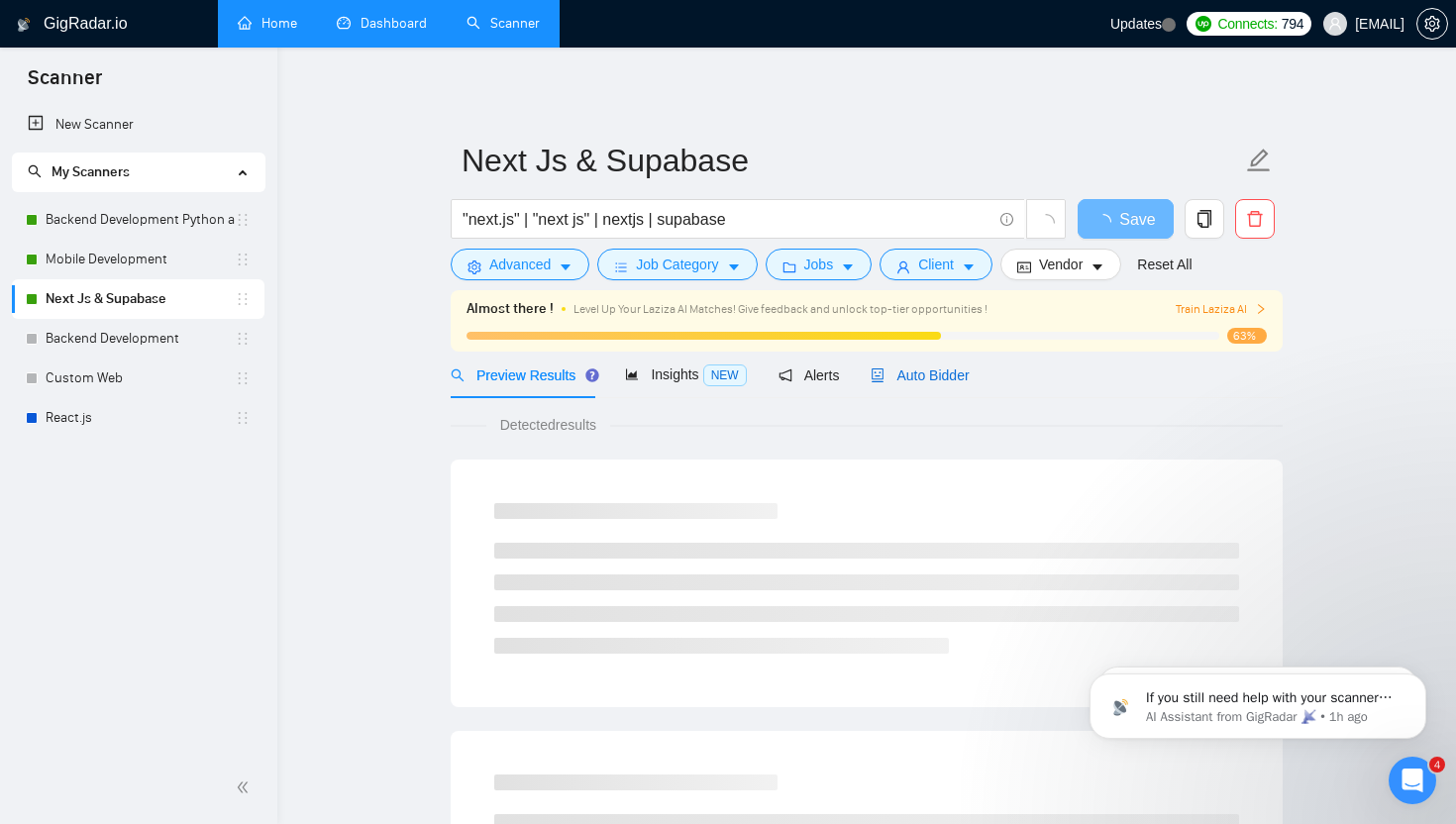 click on "Auto Bidder" at bounding box center (919, 375) 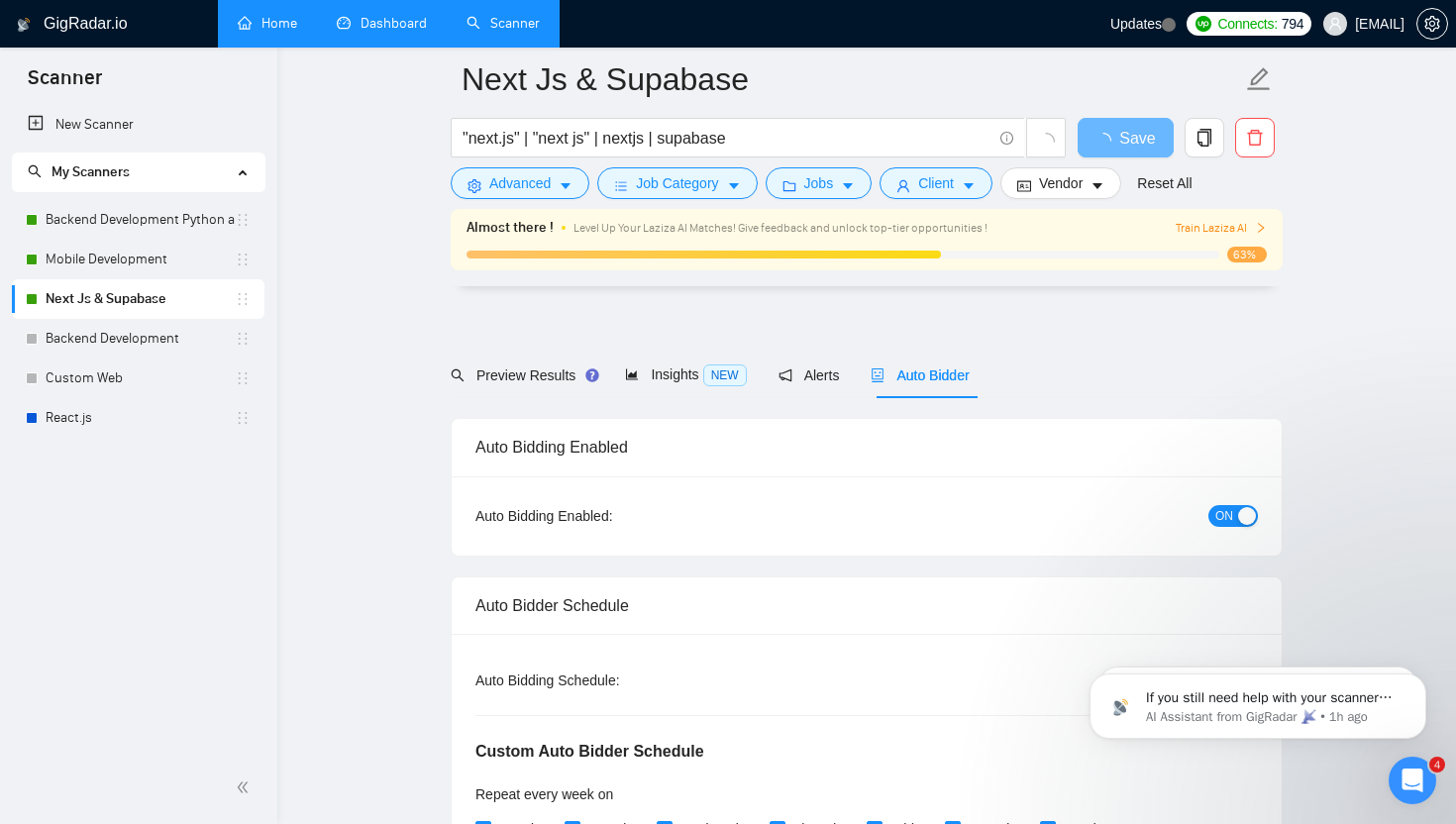scroll, scrollTop: 2135, scrollLeft: 0, axis: vertical 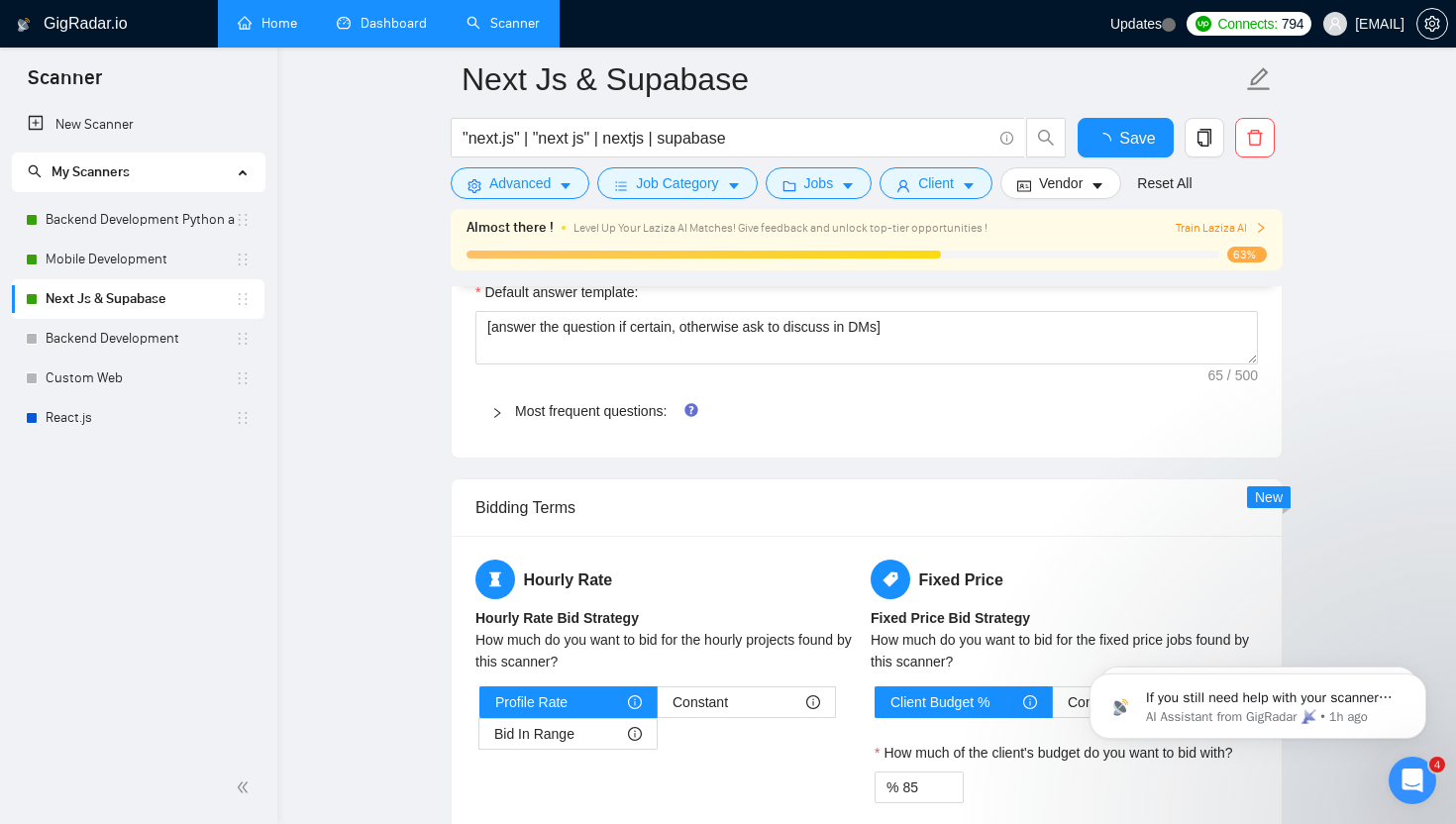 type 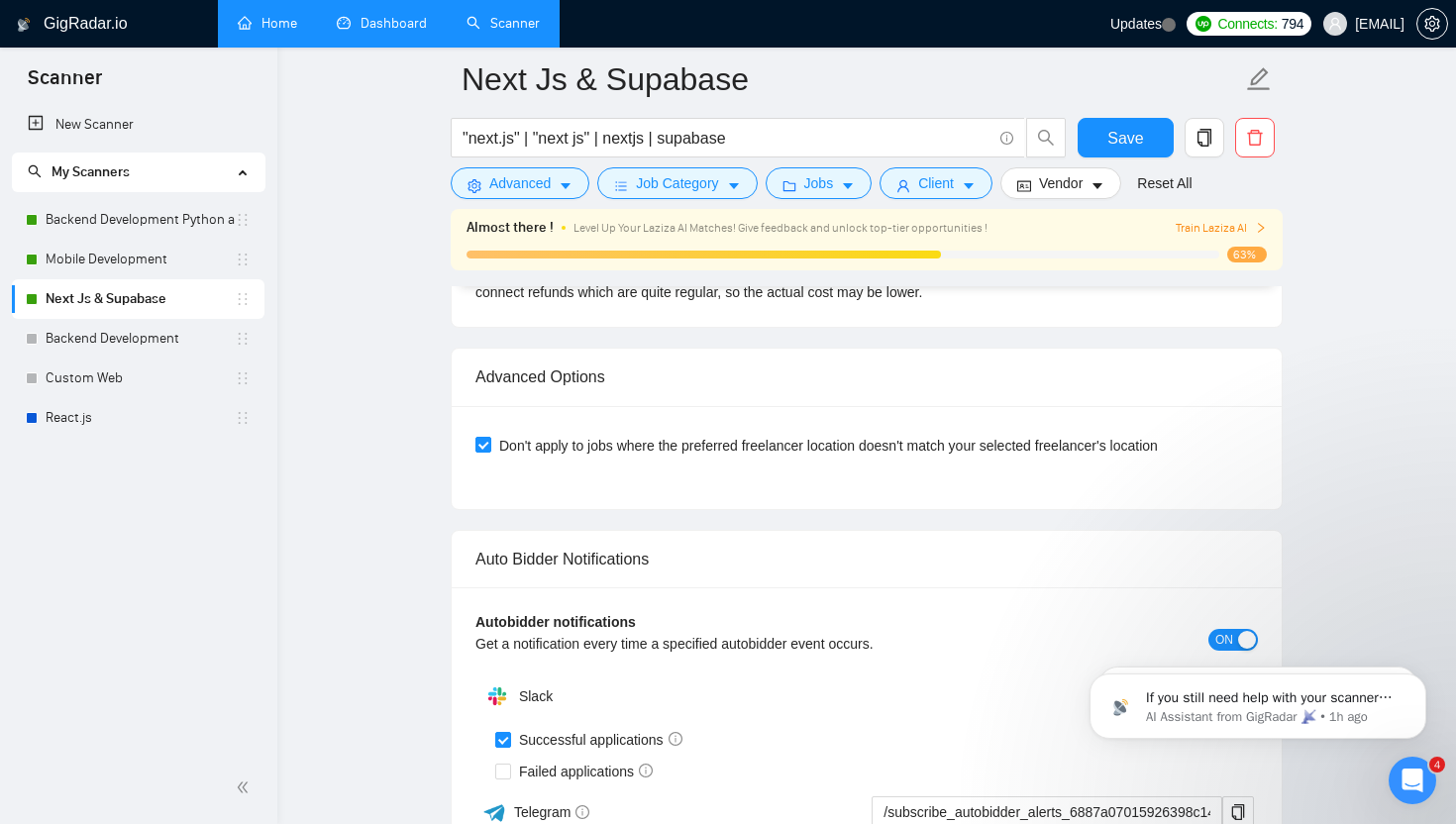 scroll, scrollTop: 4871, scrollLeft: 0, axis: vertical 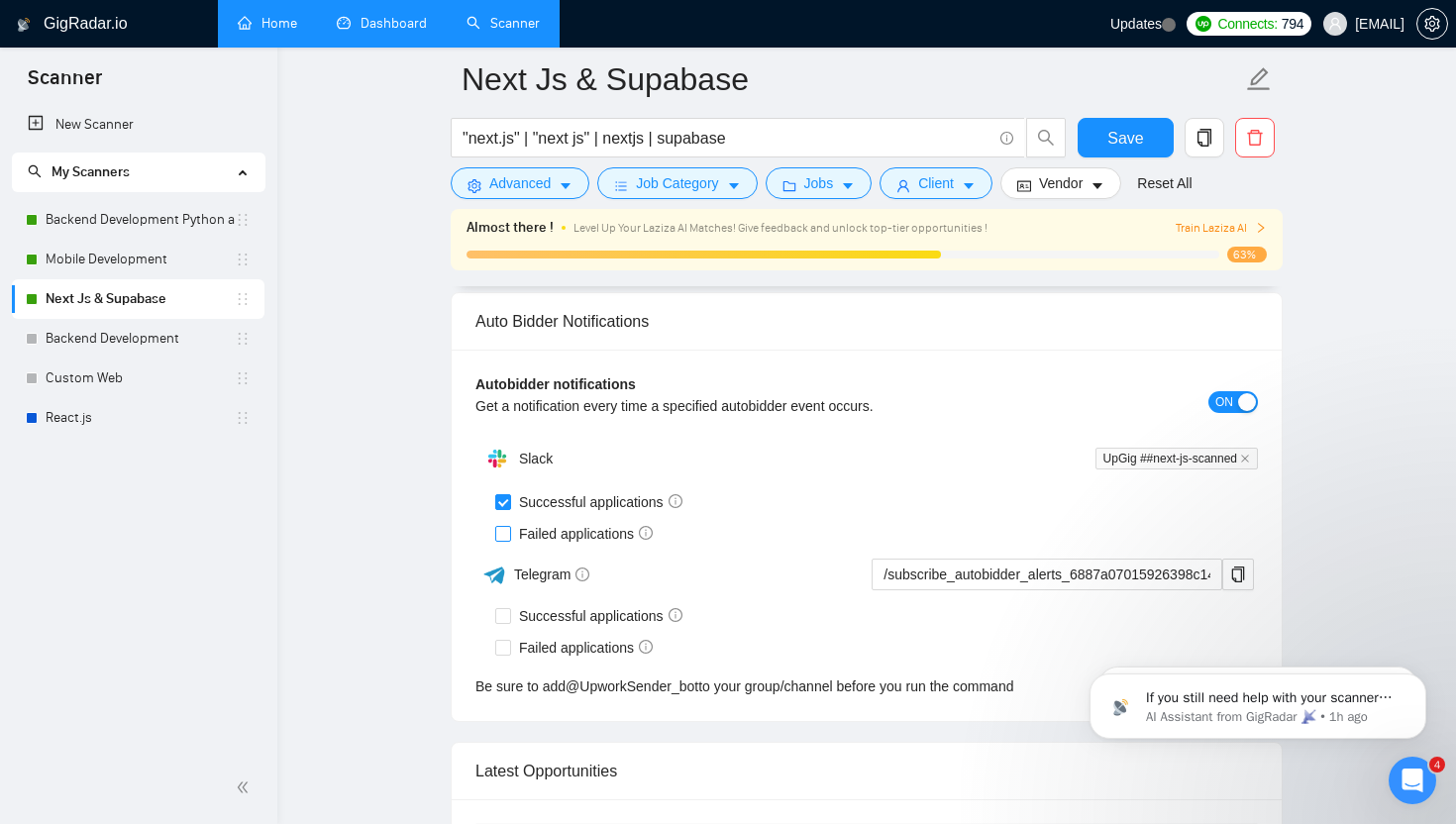 click on "Failed applications" at bounding box center (502, 533) 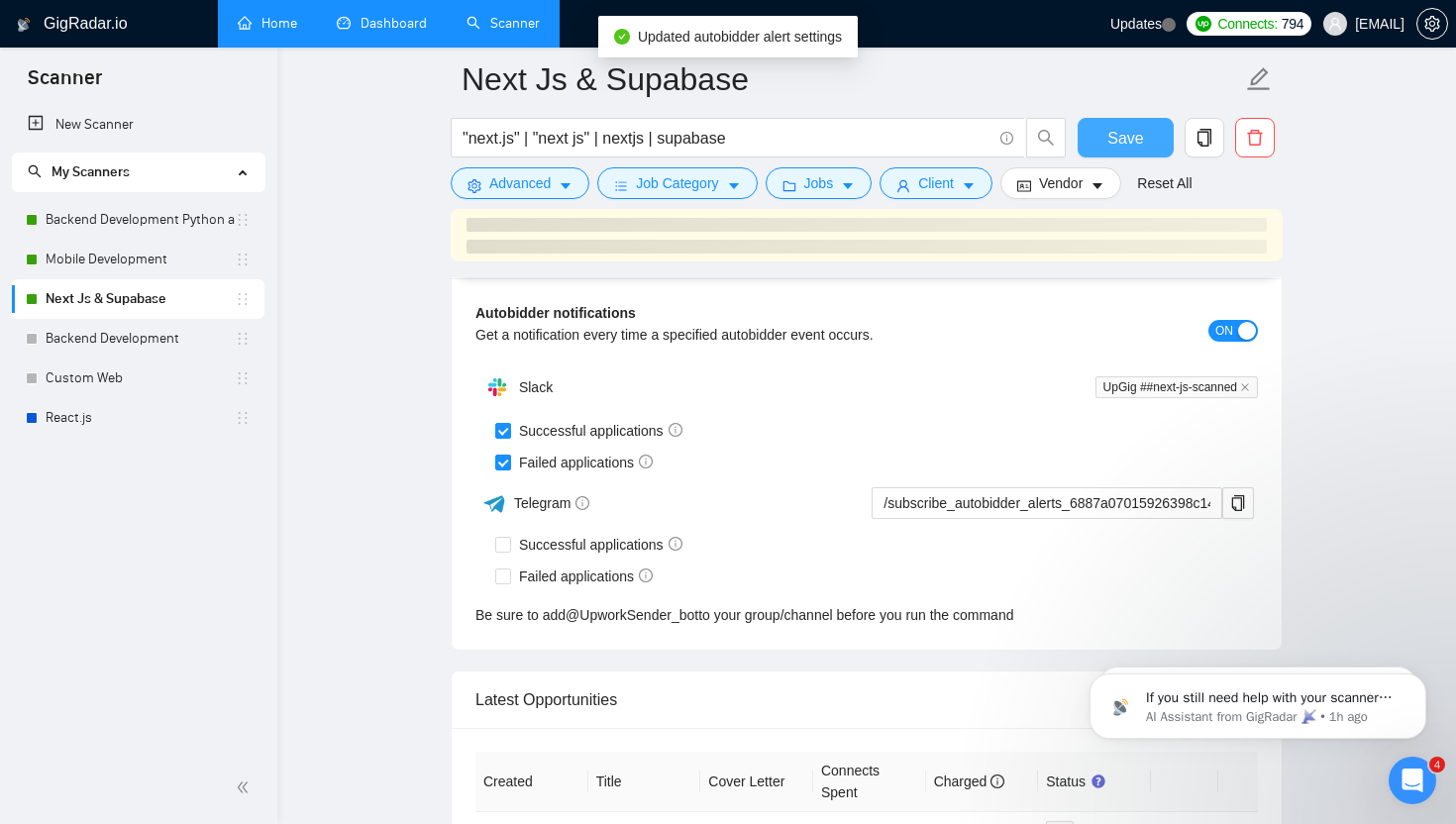 click on "Save" at bounding box center (1125, 138) 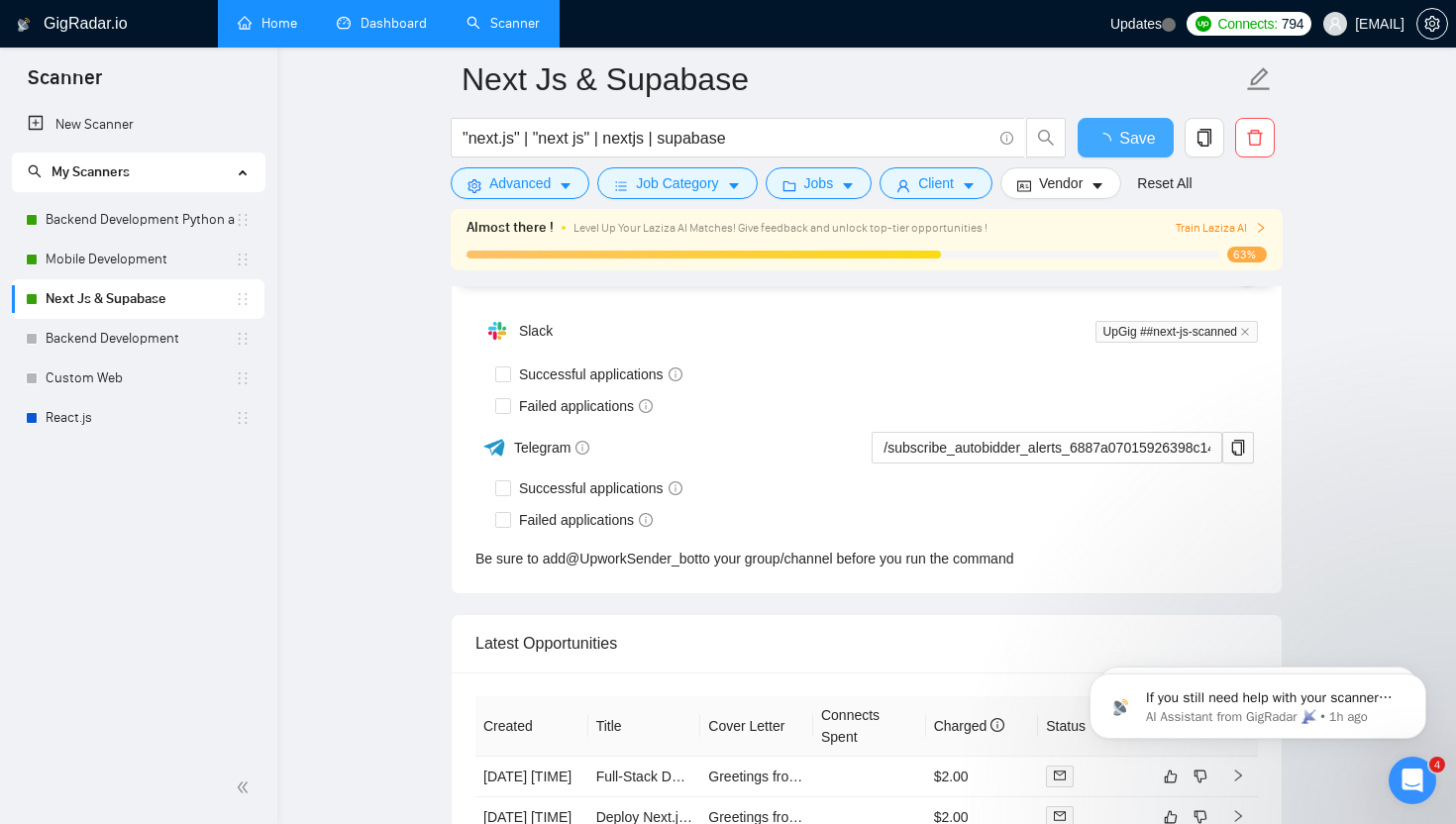 type 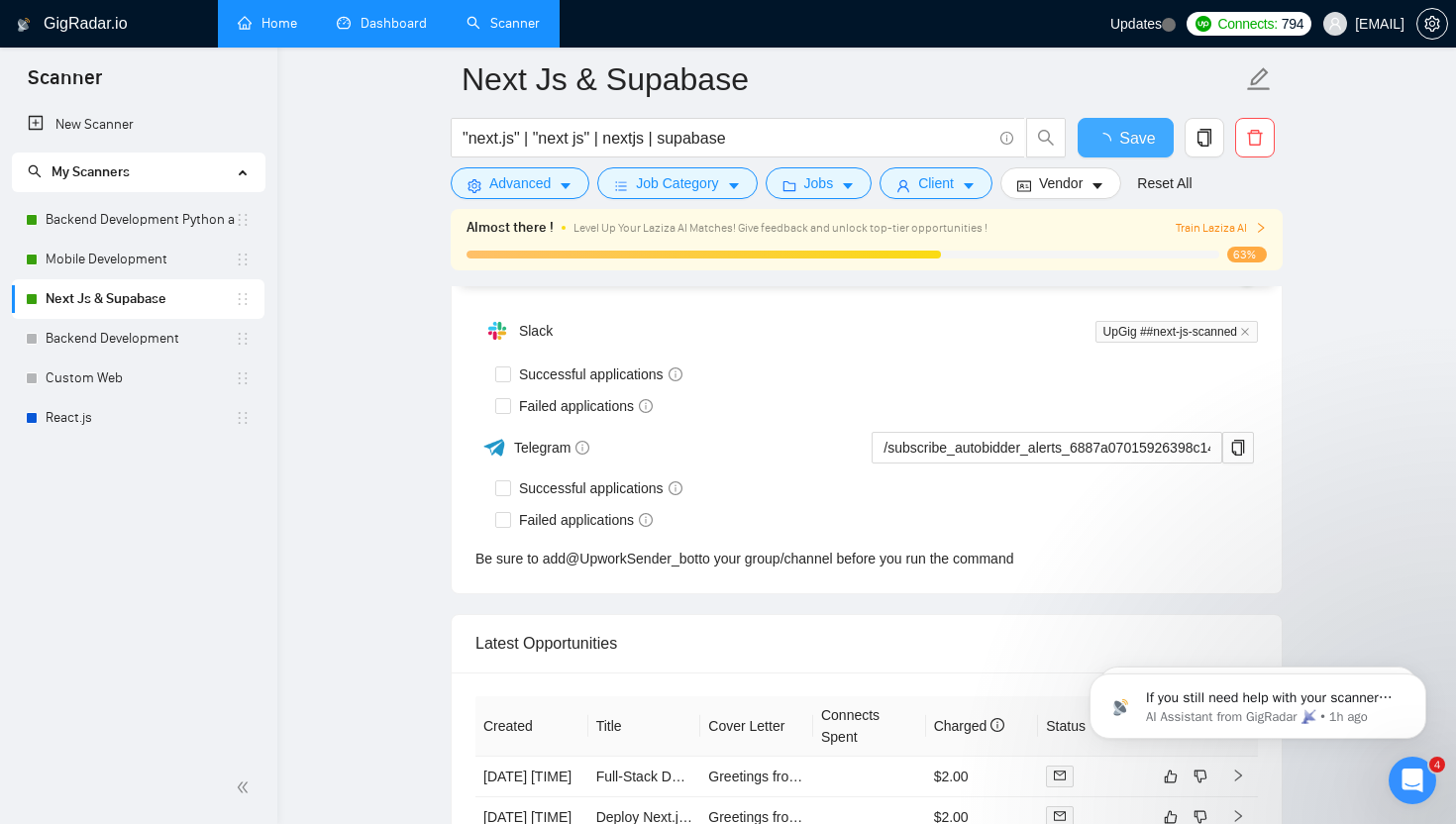 checkbox on "true" 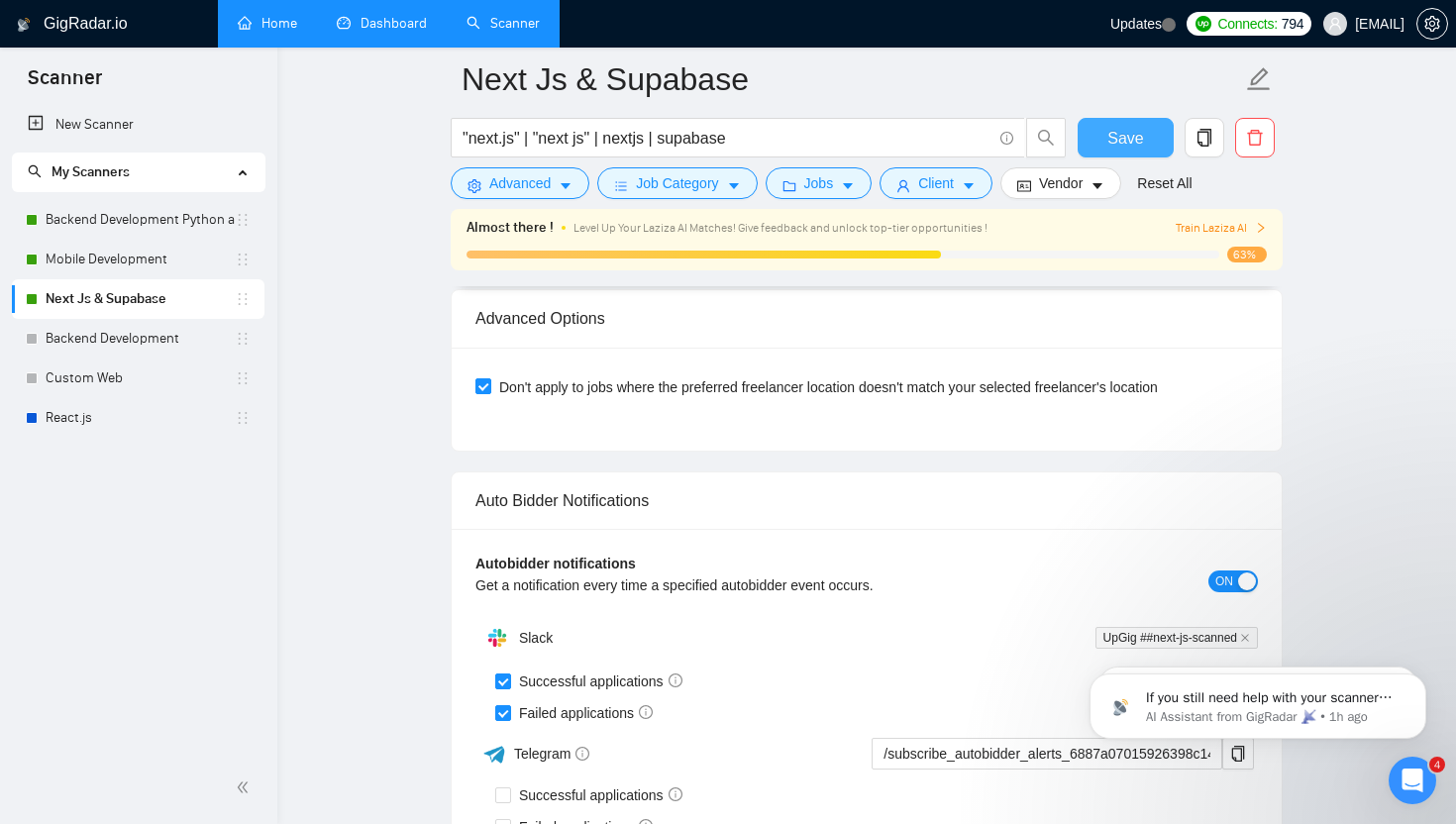 scroll, scrollTop: 4683, scrollLeft: 0, axis: vertical 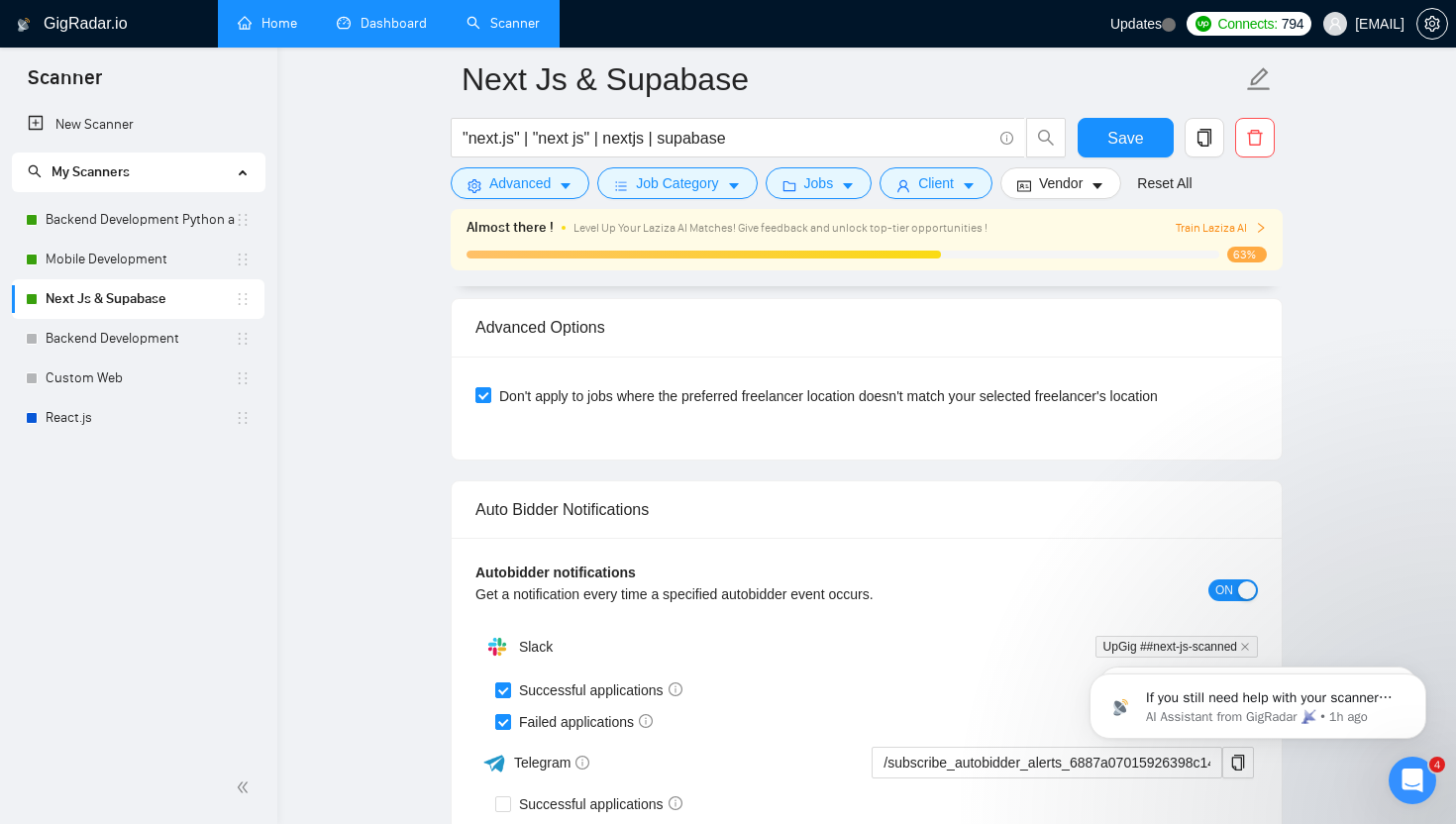 click 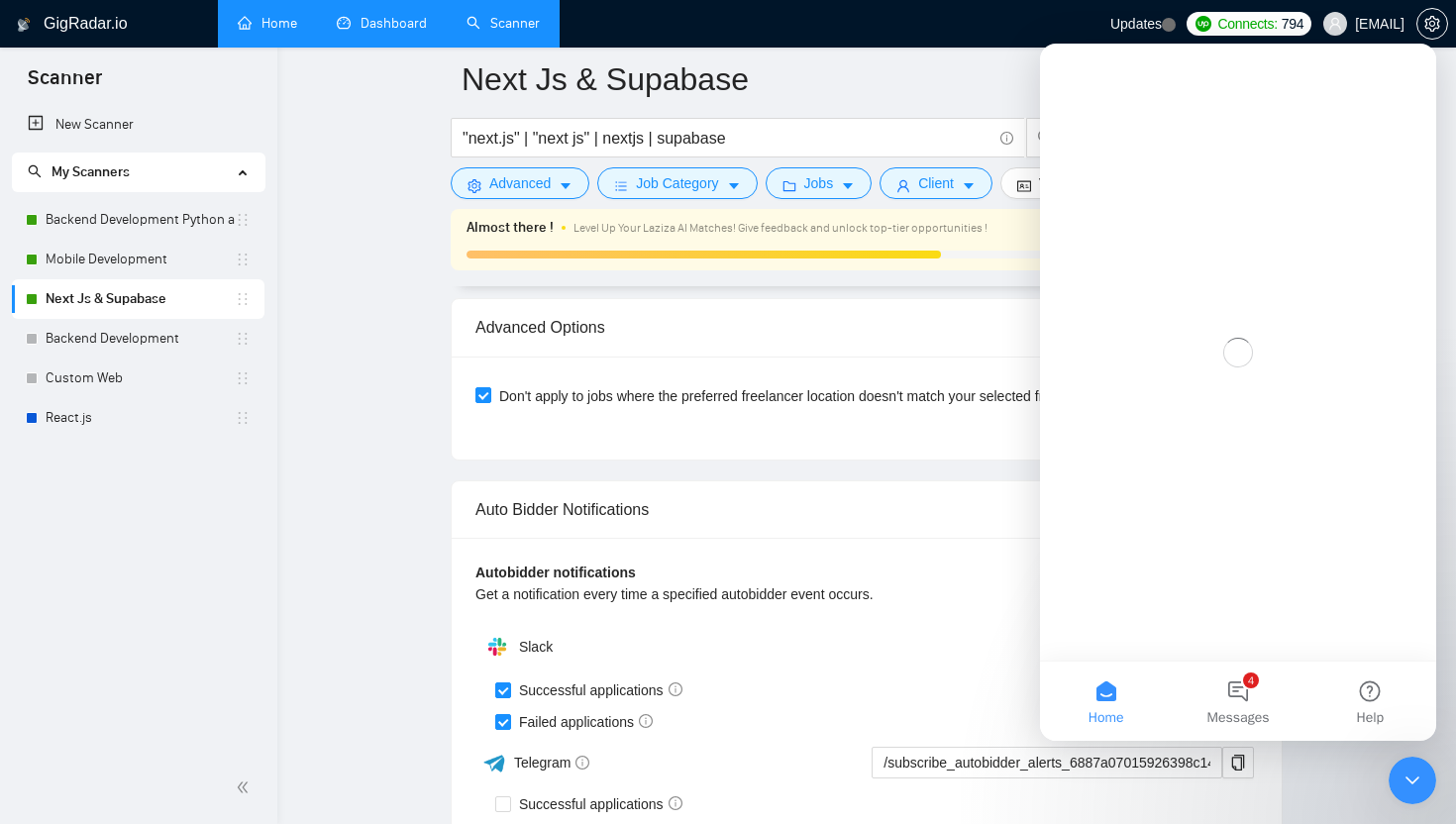 scroll, scrollTop: 0, scrollLeft: 0, axis: both 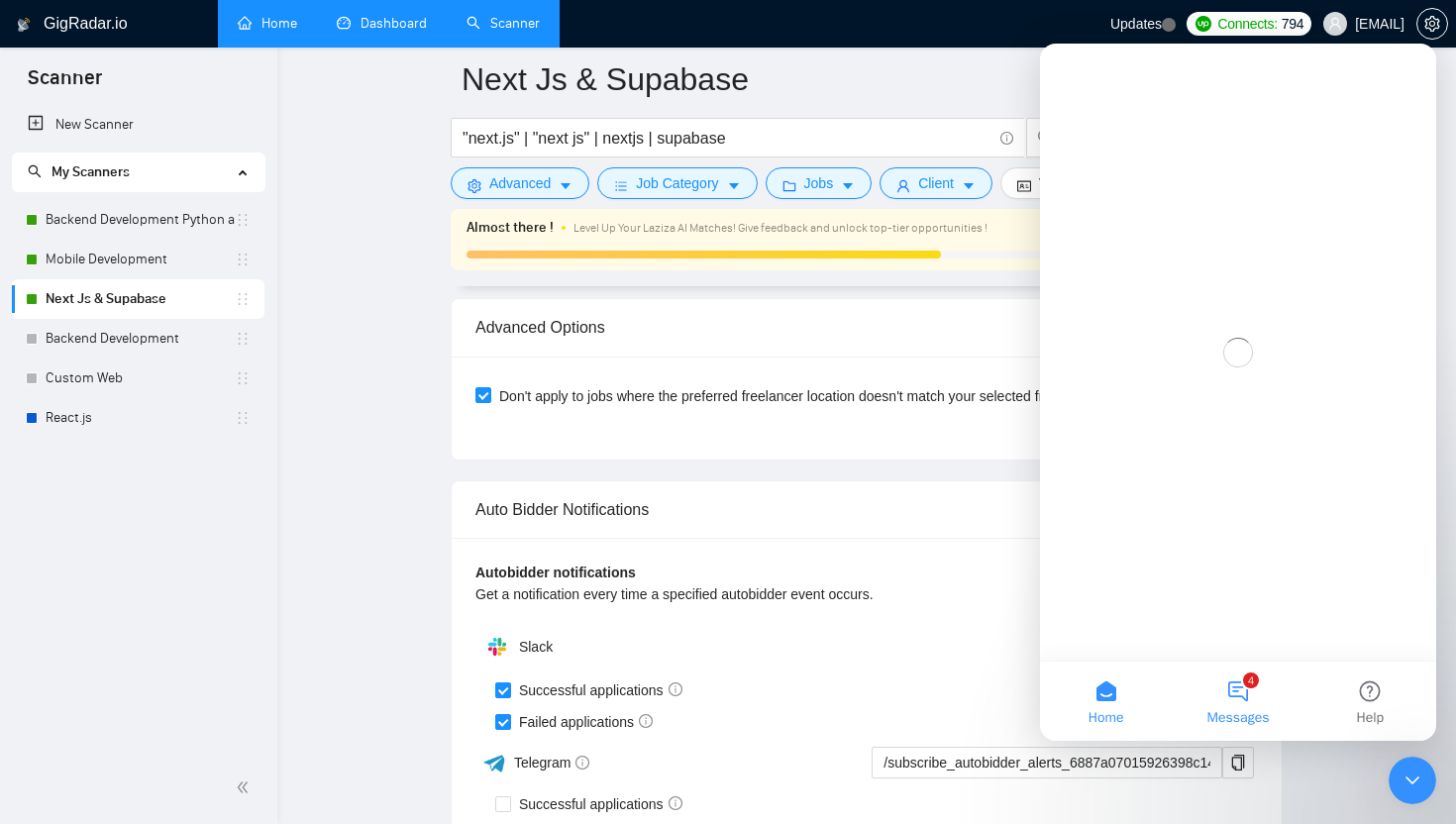 click on "4 Messages" at bounding box center [1237, 701] 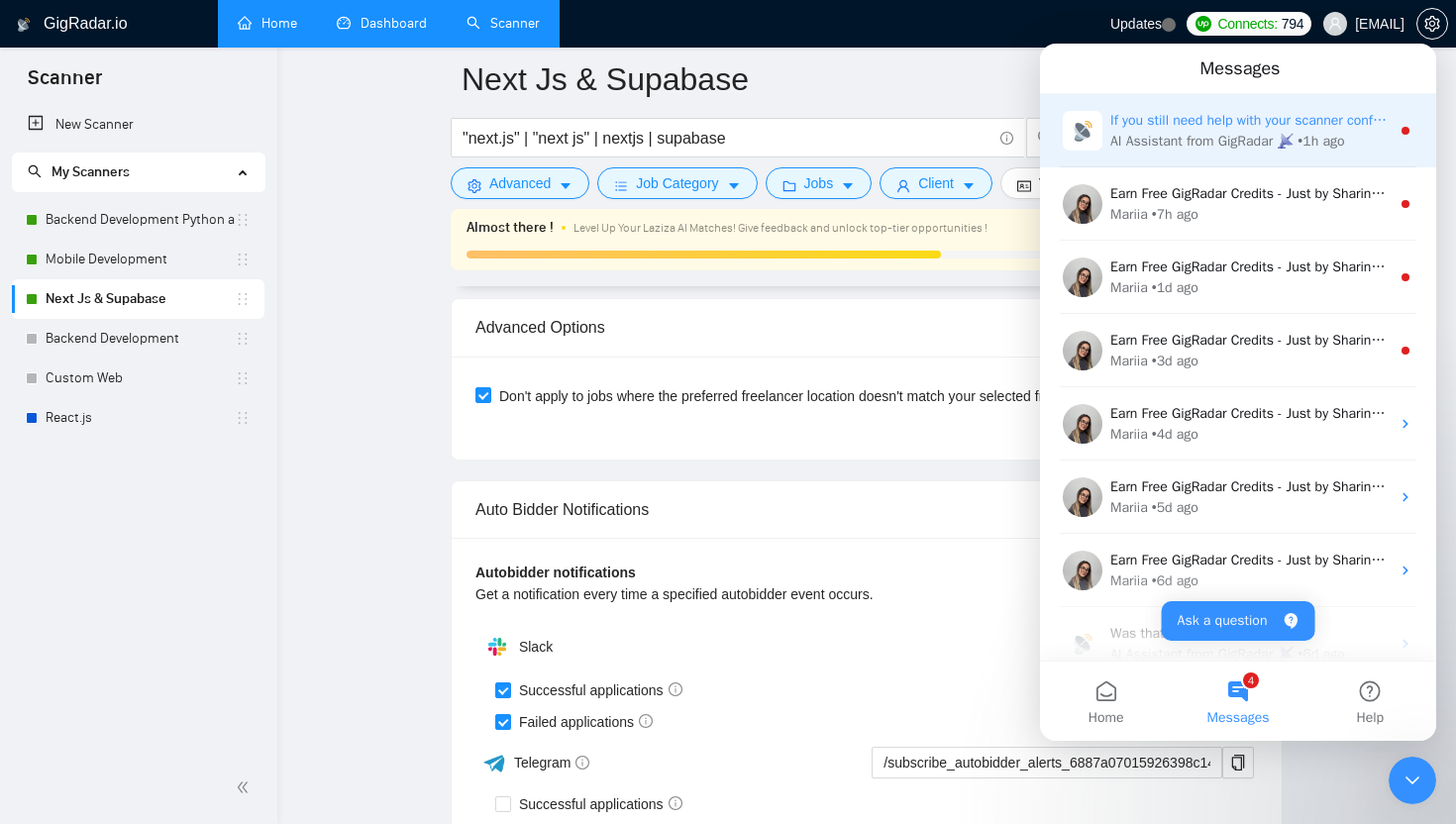 click on "AI Assistant from GigRadar 📡" at bounding box center (1201, 141) 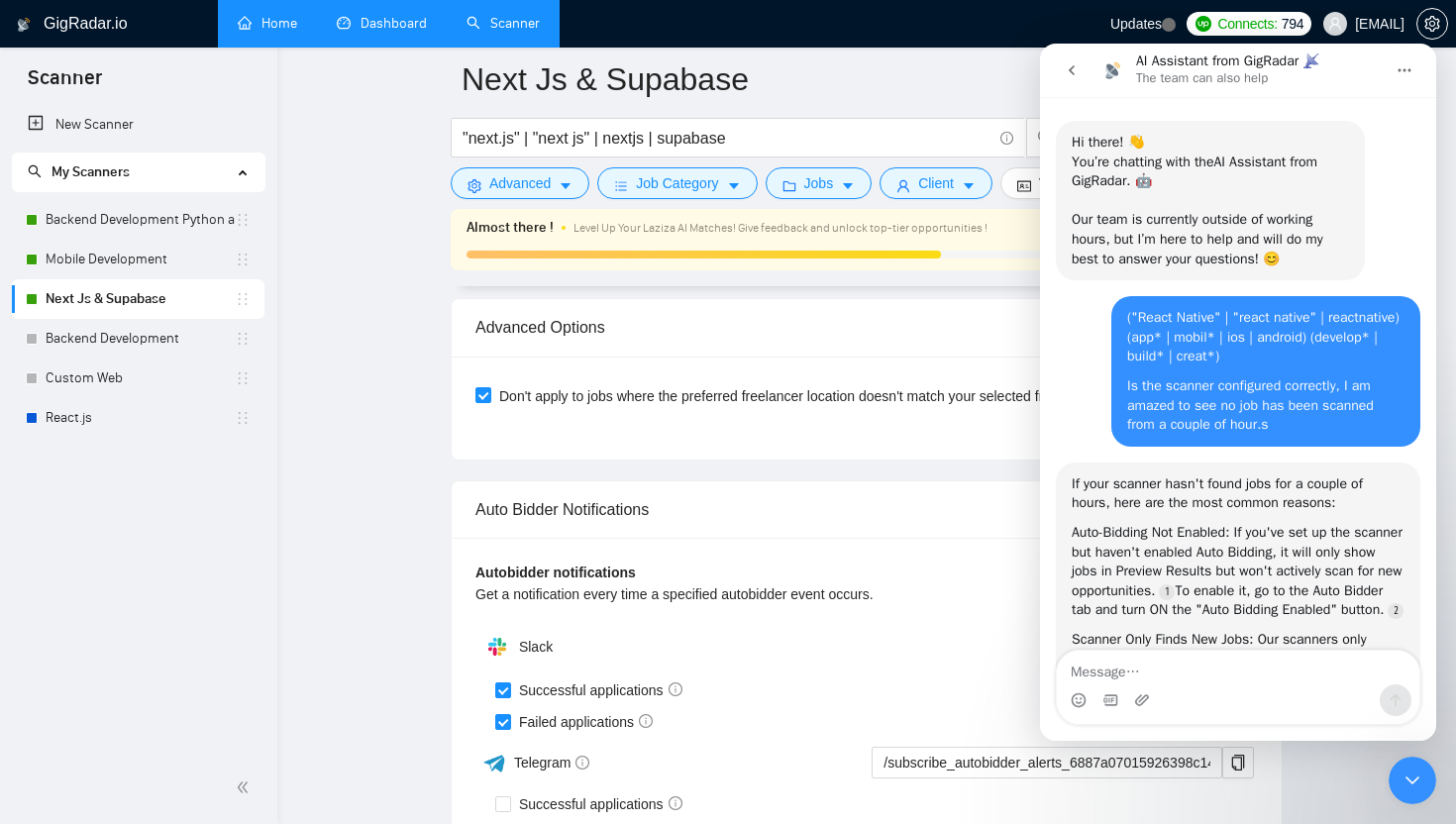scroll, scrollTop: 3, scrollLeft: 0, axis: vertical 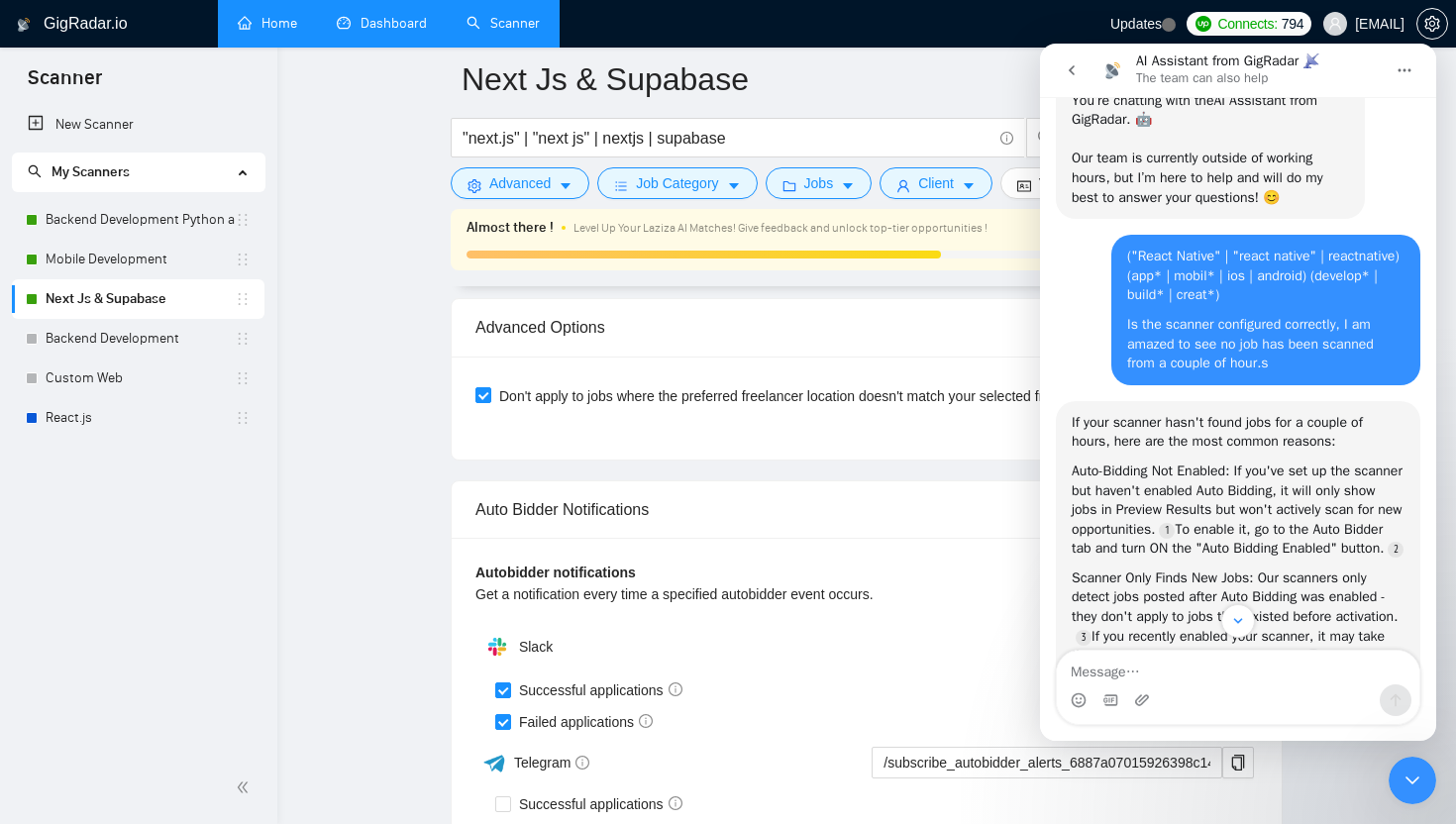 click at bounding box center (1072, 70) 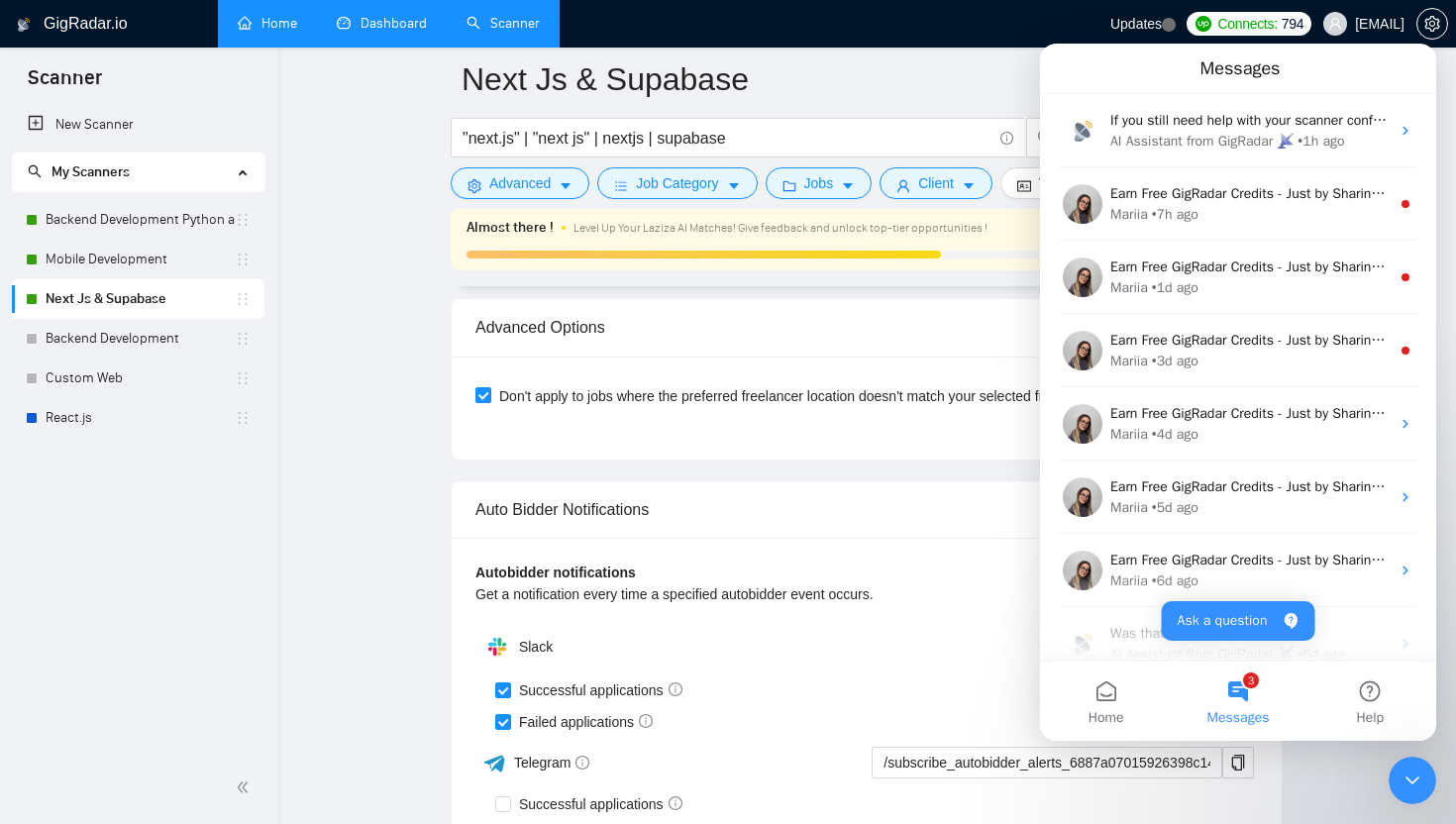 scroll, scrollTop: 0, scrollLeft: 0, axis: both 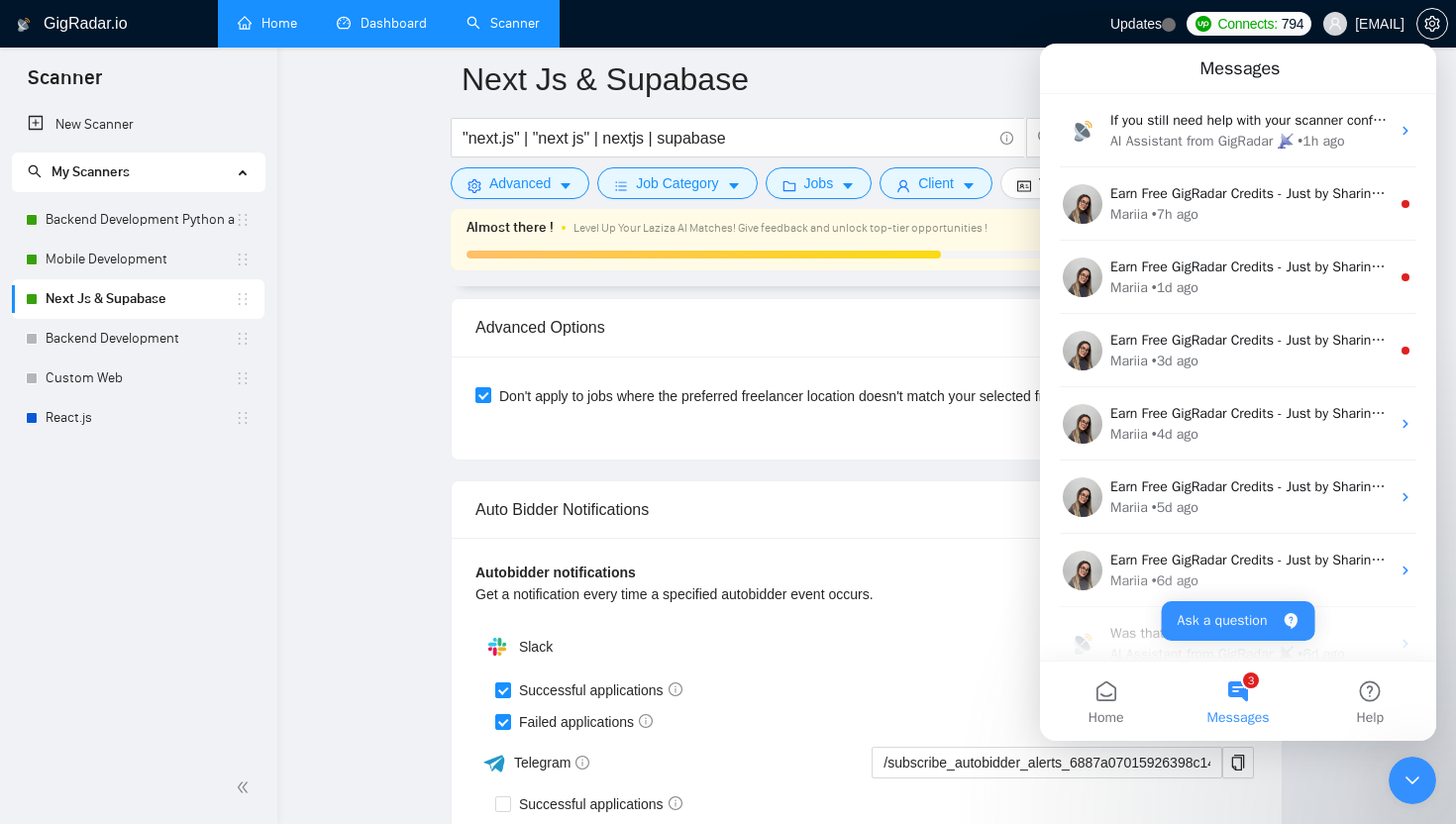 click on "3 Messages" at bounding box center [1237, 701] 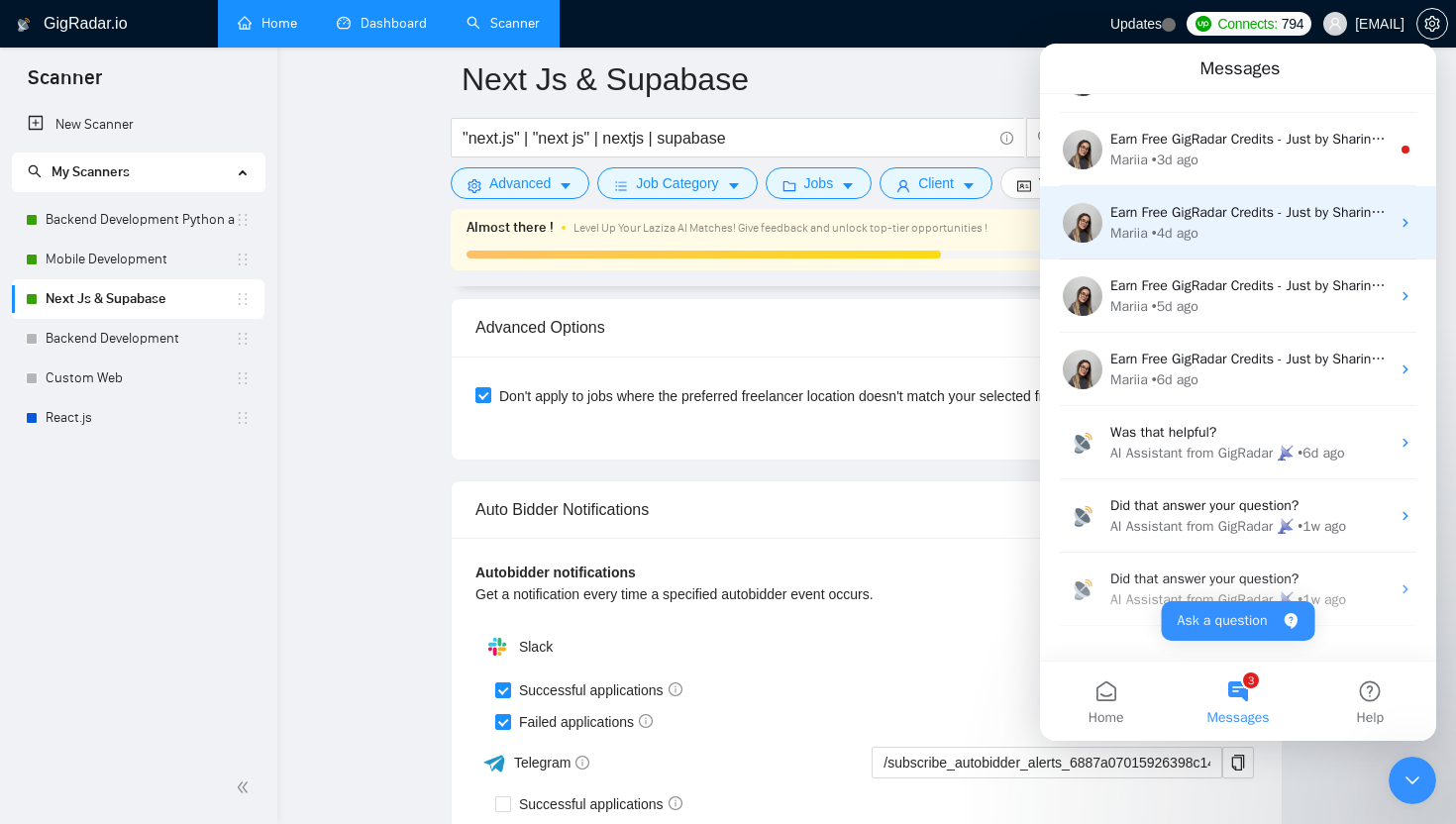 scroll, scrollTop: 246, scrollLeft: 0, axis: vertical 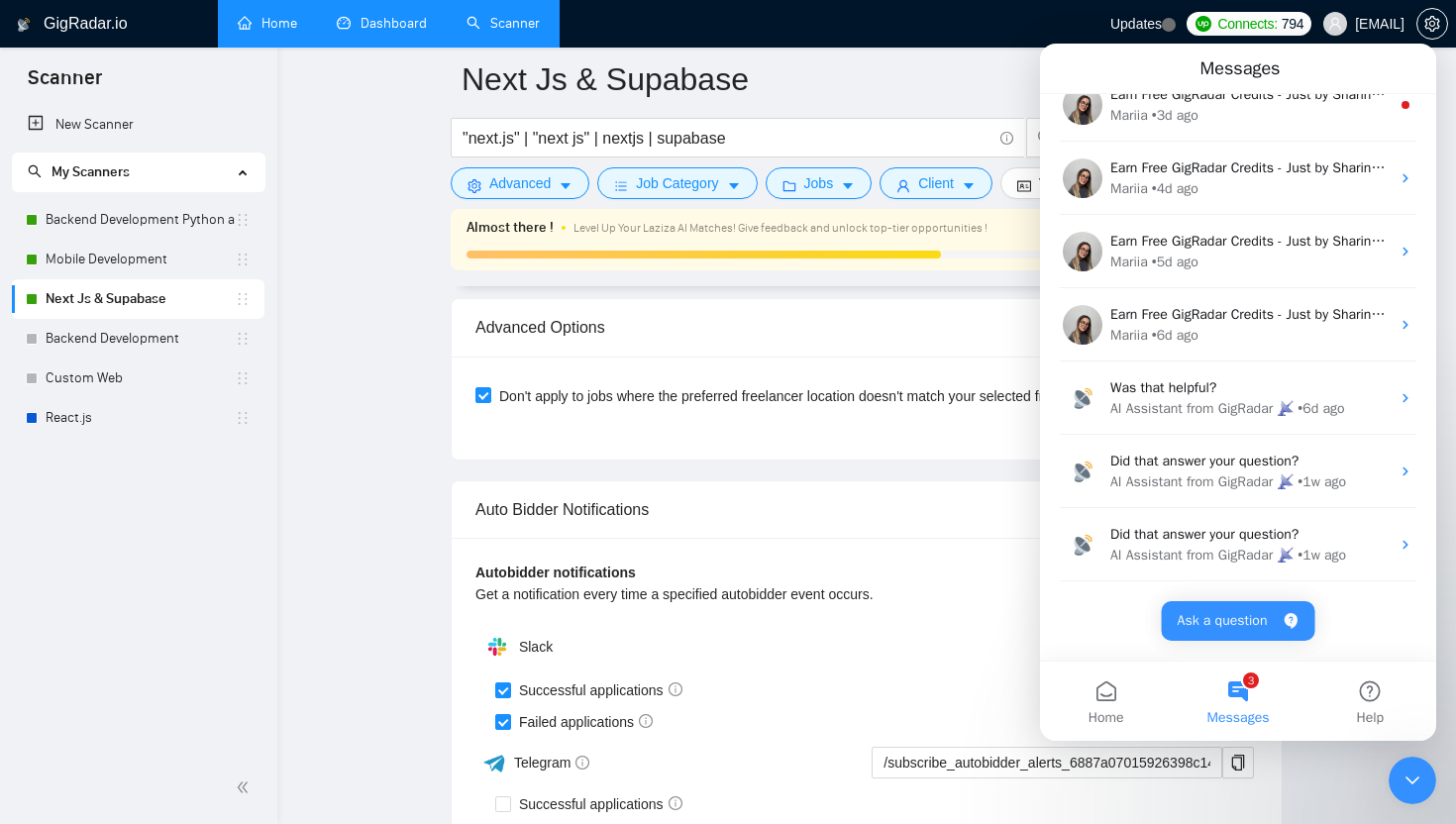 click on "Next Js & Supabase "next.js" | "next js" | nextjs | supabase Save Advanced   Job Category   Jobs   Client   Vendor   Reset All Almost there ! Level Up Your Laziza AI Matches! Give feedback and unlock top-tier opportunities ! Train Laziza AI 63% Preview Results Insights NEW Alerts Auto Bidder Auto Bidding Enabled Auto Bidding Enabled: ON Auto Bidder Schedule Auto Bidding Type: Automated (recommended) Semi-automated Auto Bidding Schedule: 24/7 Custom Custom Auto Bidder Schedule Repeat every week on Monday Tuesday Wednesday Thursday Friday Saturday Sunday Active Hours ( Asia/Karachi ): From: 10:00 To: 03:00  (next day) ( 17  hours) Asia/Karachi Auto Bidding Type Select your bidding algorithm: Choose the algorithm for you bidding. The price per proposal does not include your connects expenditure. Template Bidder Works great for narrow segments and short cover letters that don't change. 0.50  credits / proposal Sardor AI 🤖 Personalise your cover letter with ai [placeholders] 1.00  credits / proposal Laziza AI" at bounding box center (867, -1502) 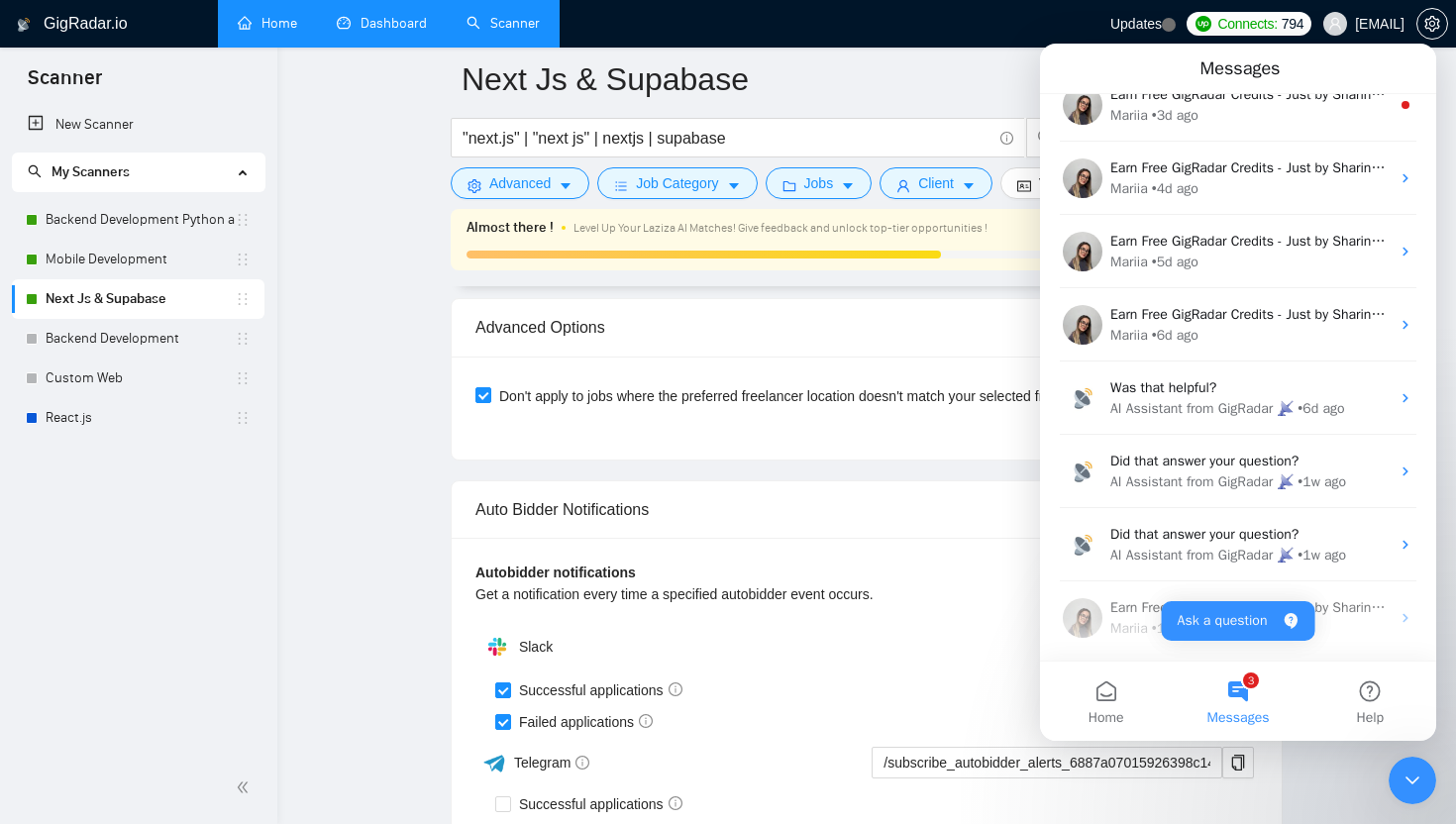 click 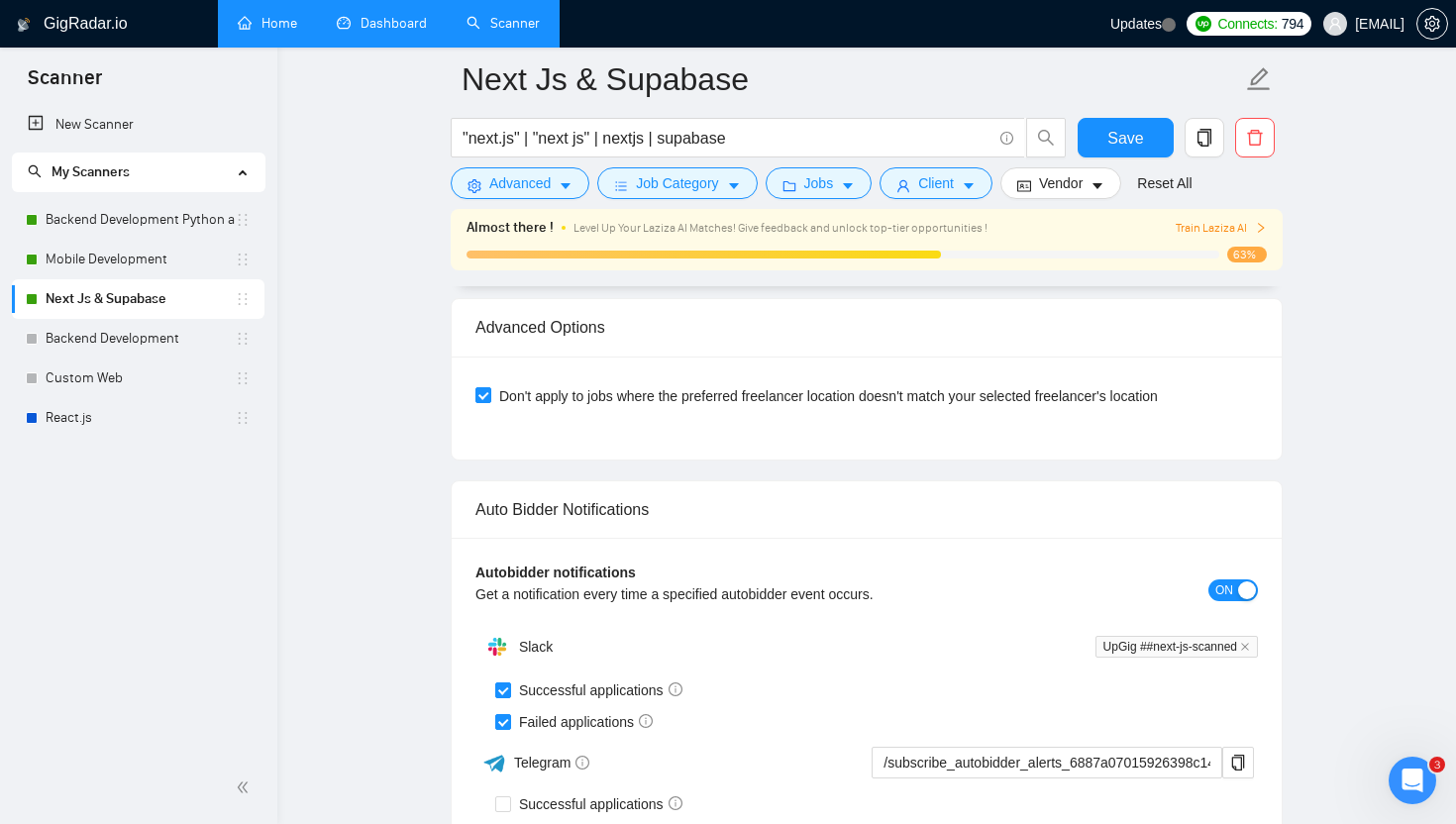 scroll, scrollTop: 0, scrollLeft: 0, axis: both 